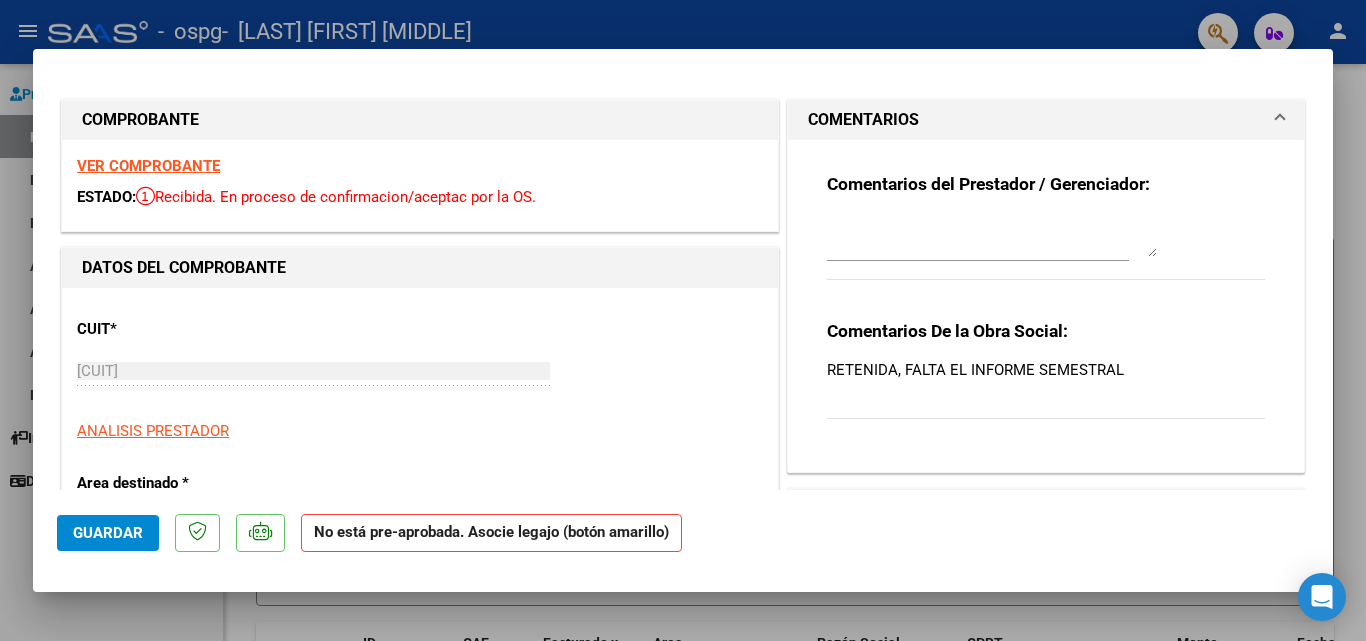 scroll, scrollTop: 0, scrollLeft: 0, axis: both 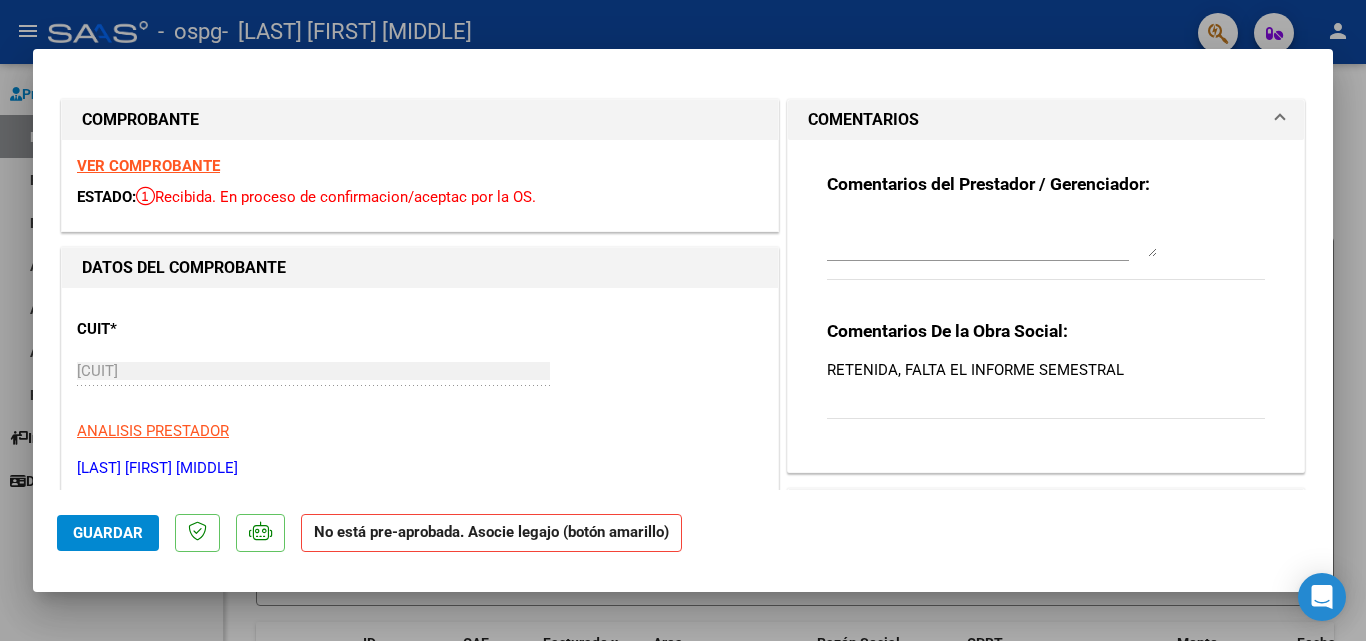 click at bounding box center [683, 320] 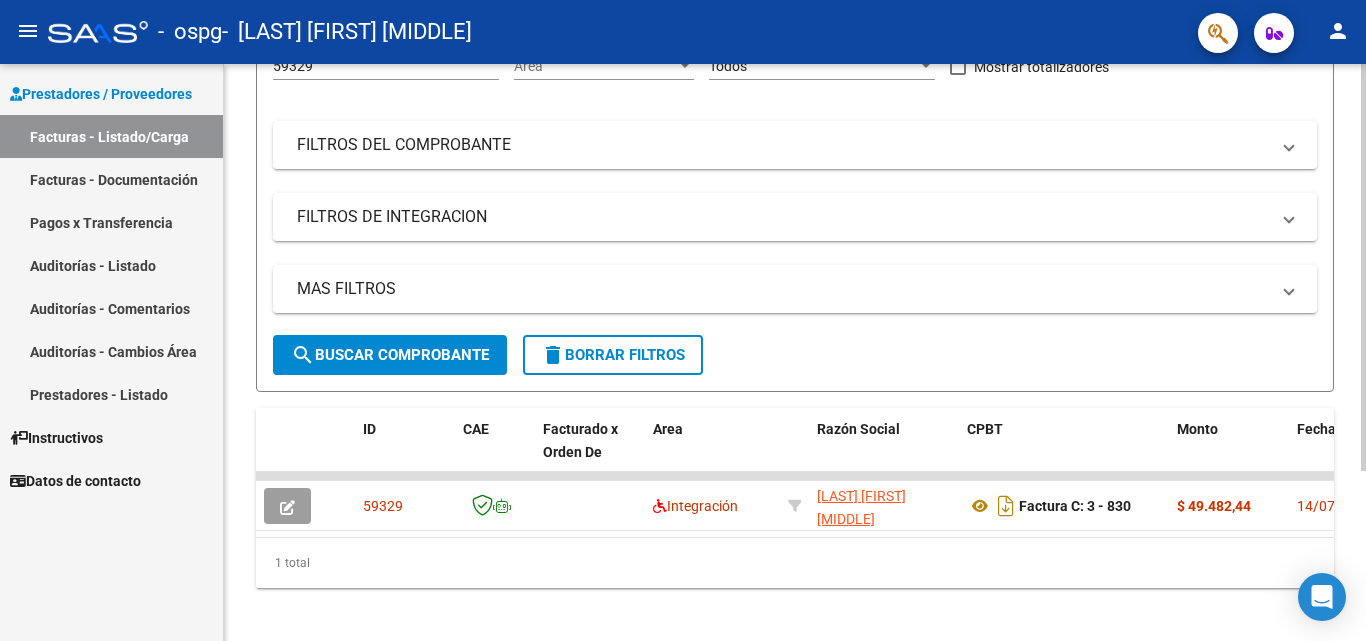 scroll, scrollTop: 0, scrollLeft: 0, axis: both 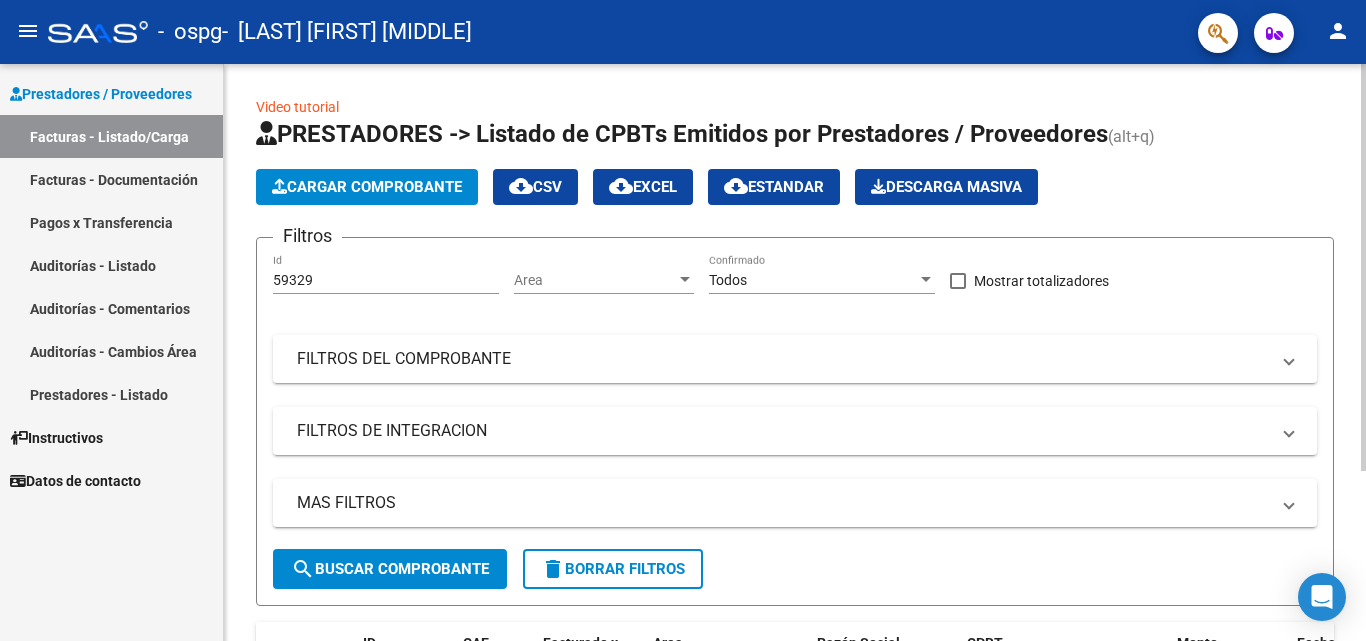 click 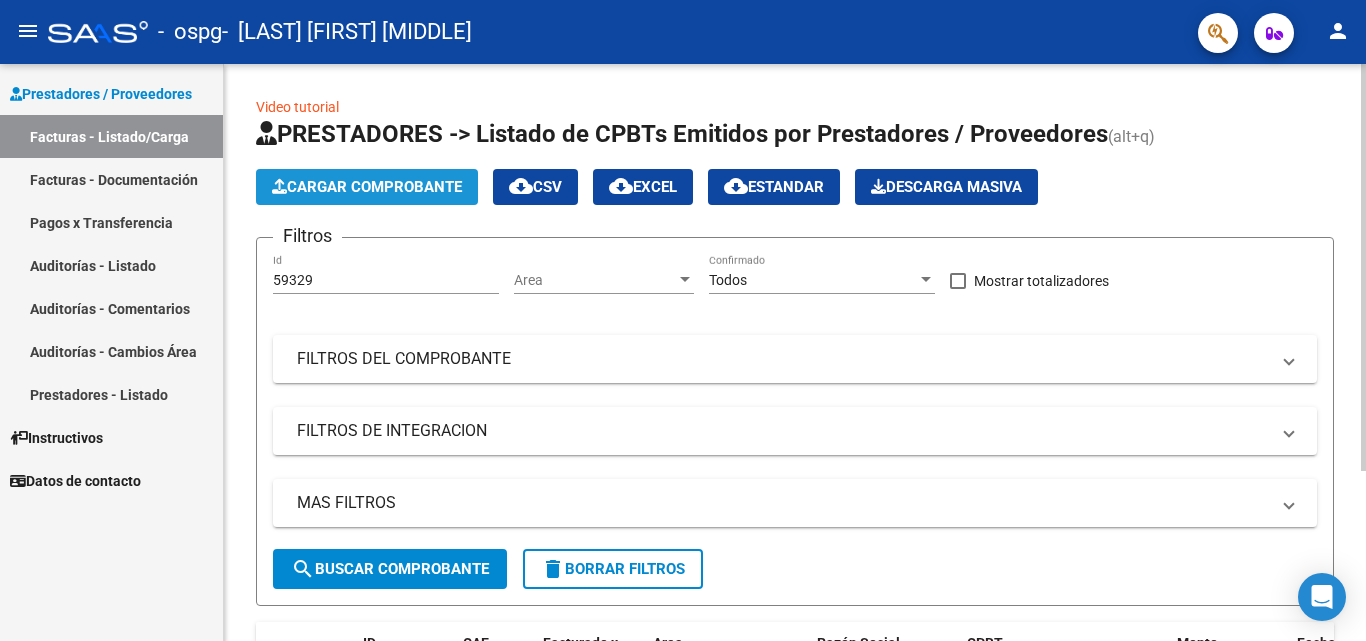 click on "Cargar Comprobante" 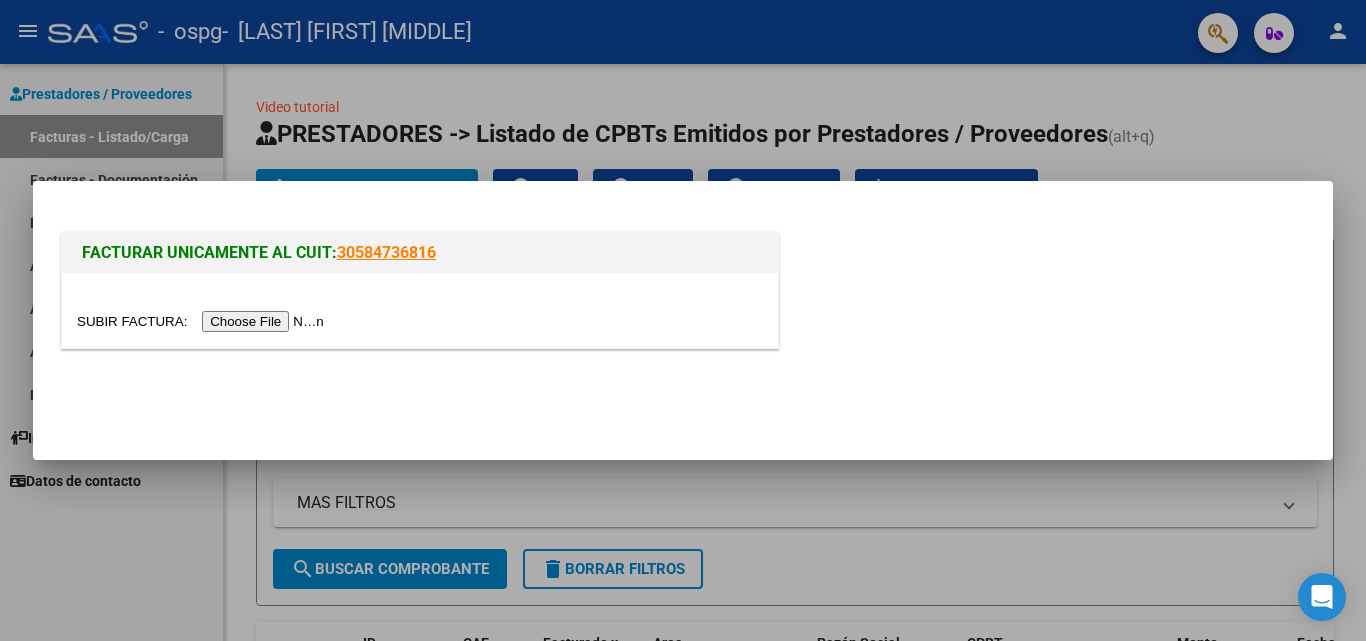 click at bounding box center [203, 321] 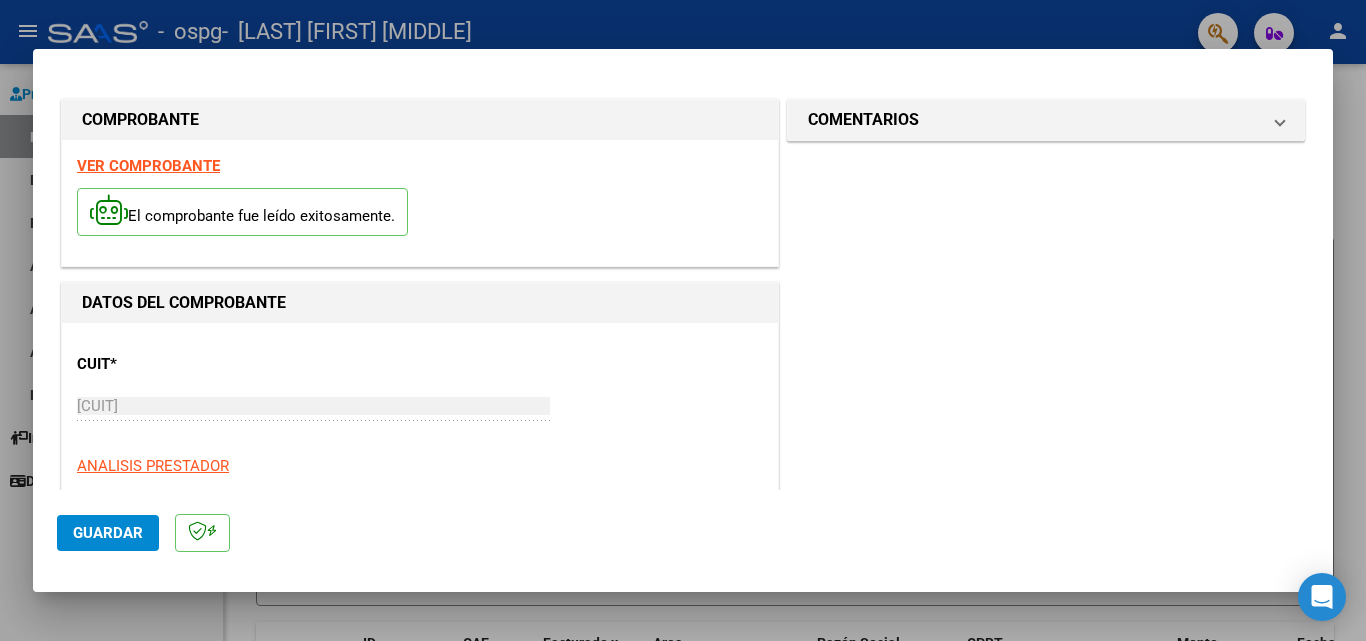 click on "VER COMPROBANTE" at bounding box center [148, 166] 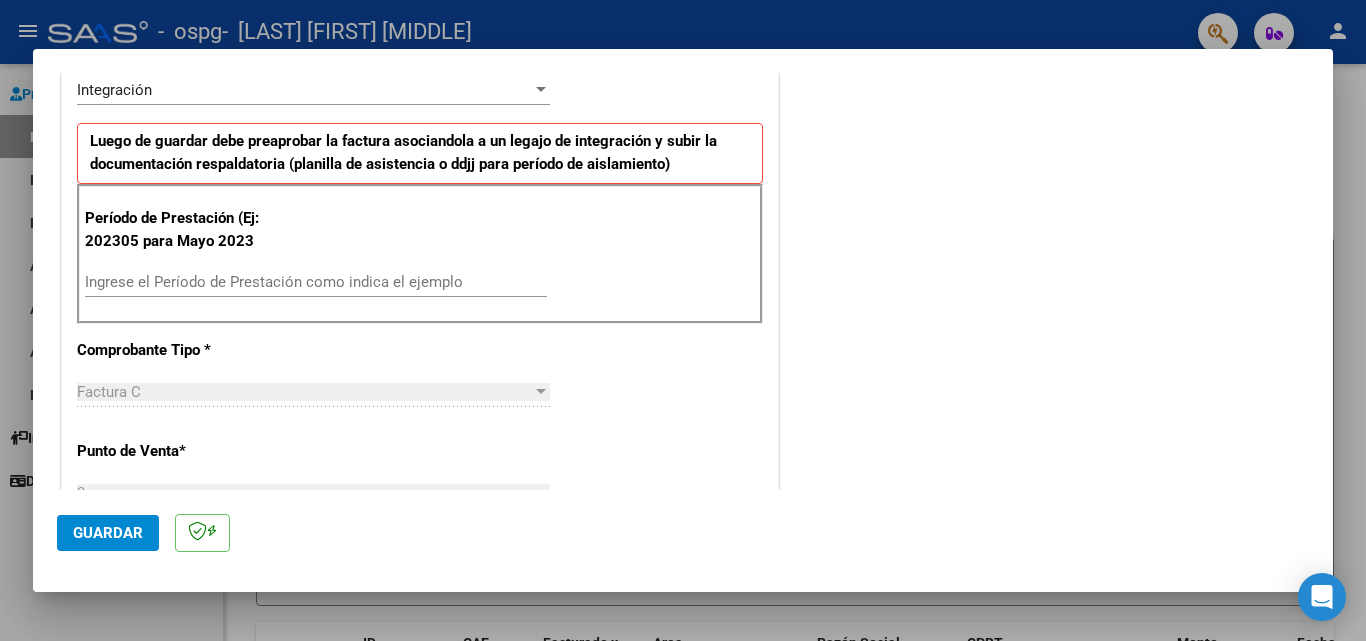 scroll, scrollTop: 479, scrollLeft: 0, axis: vertical 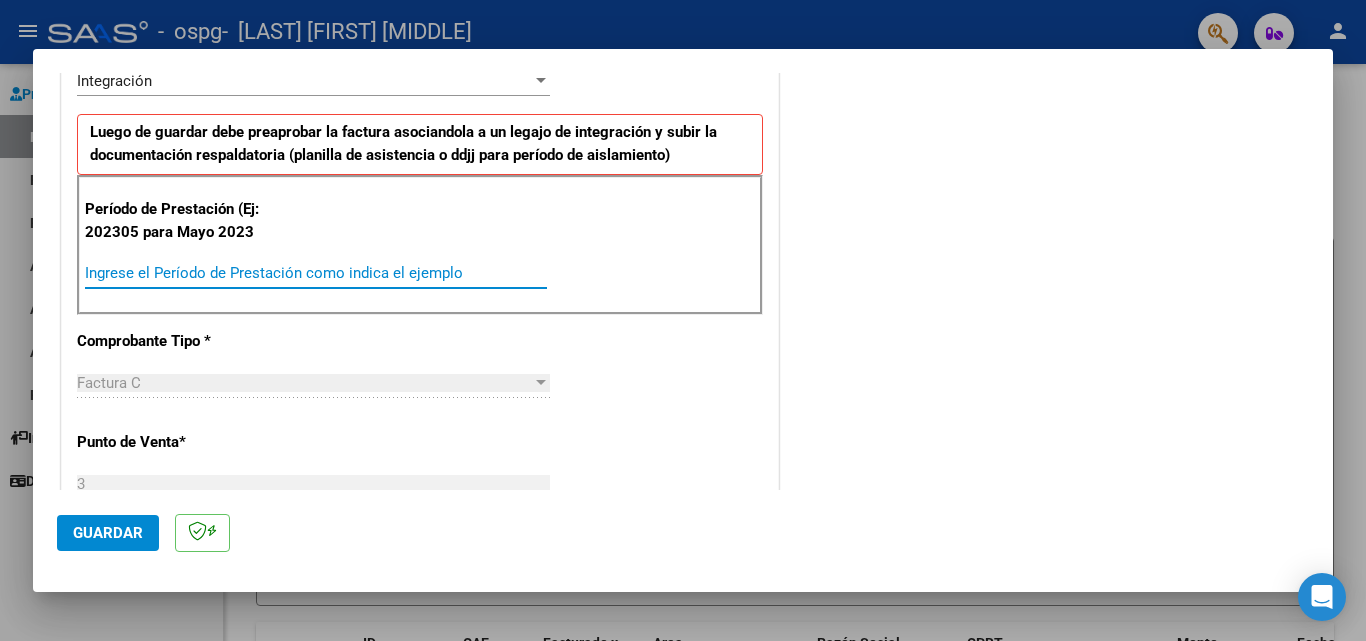click on "Ingrese el Período de Prestación como indica el ejemplo" at bounding box center (316, 273) 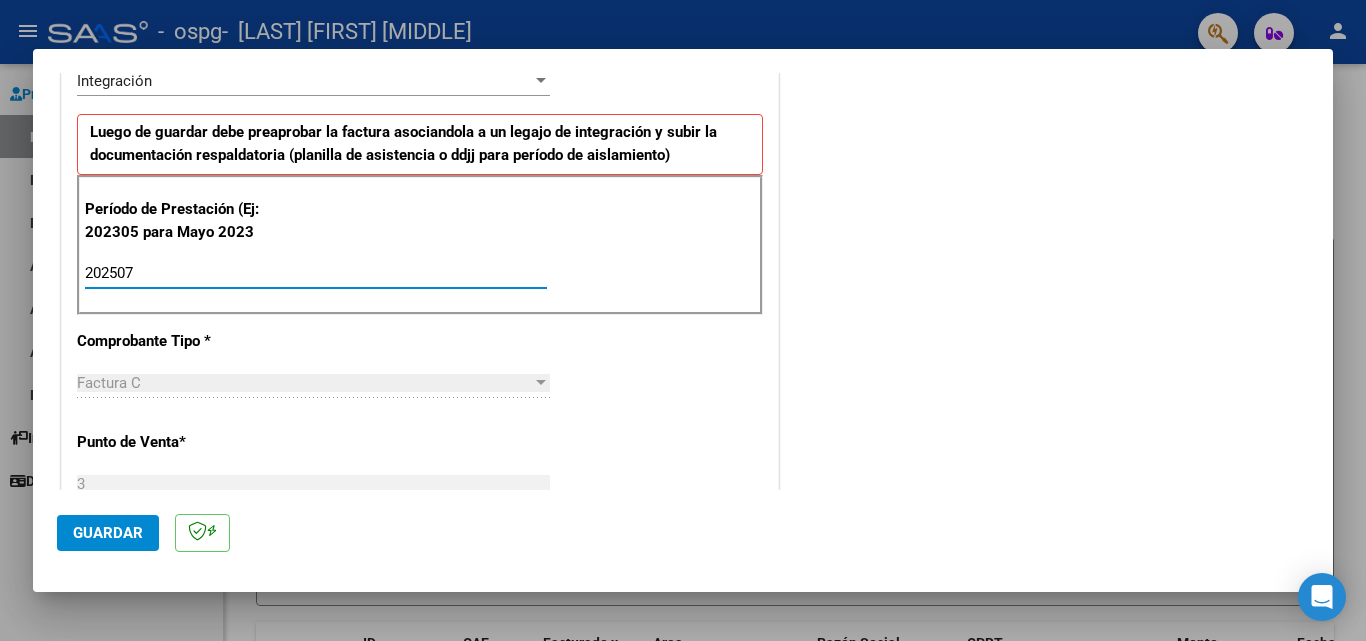 type on "202507" 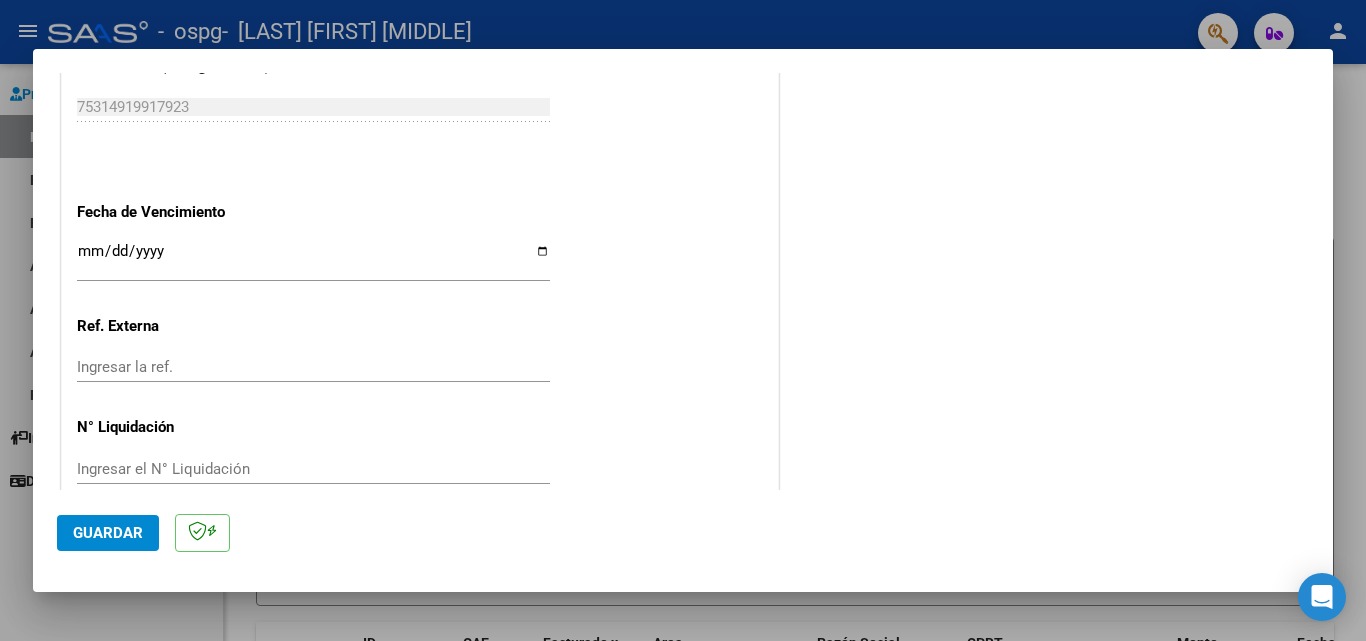 scroll, scrollTop: 1305, scrollLeft: 0, axis: vertical 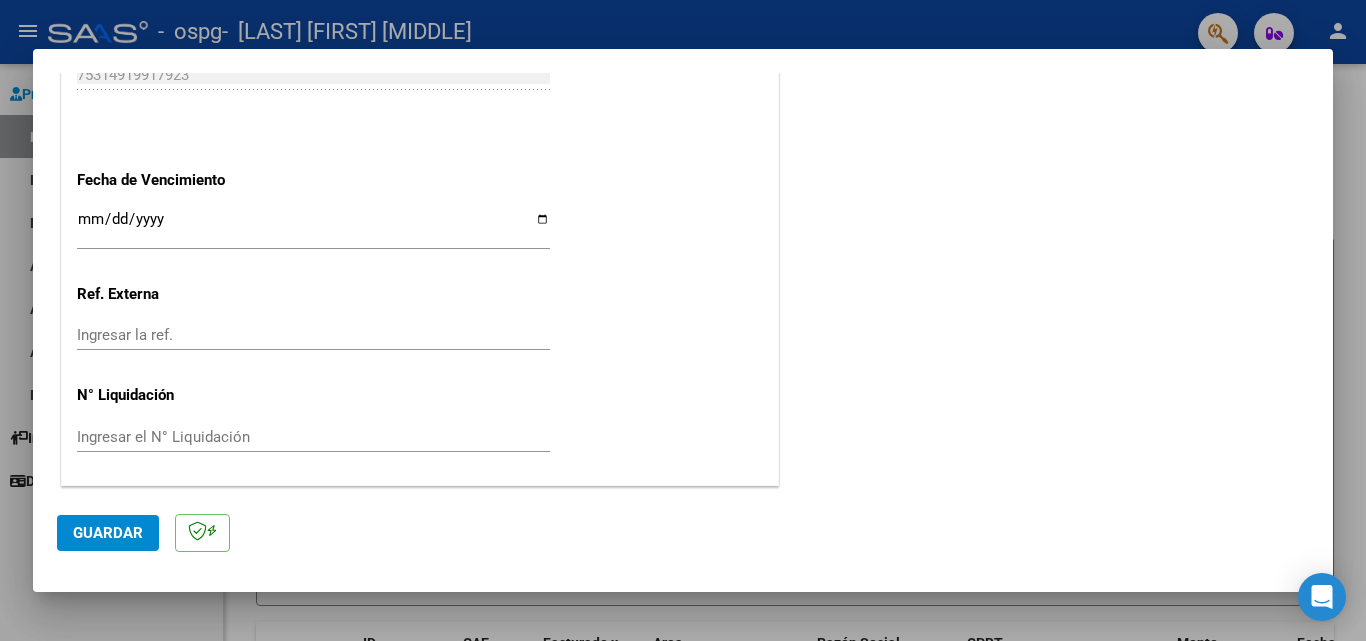 click on "Ingresar la fecha" at bounding box center (313, 227) 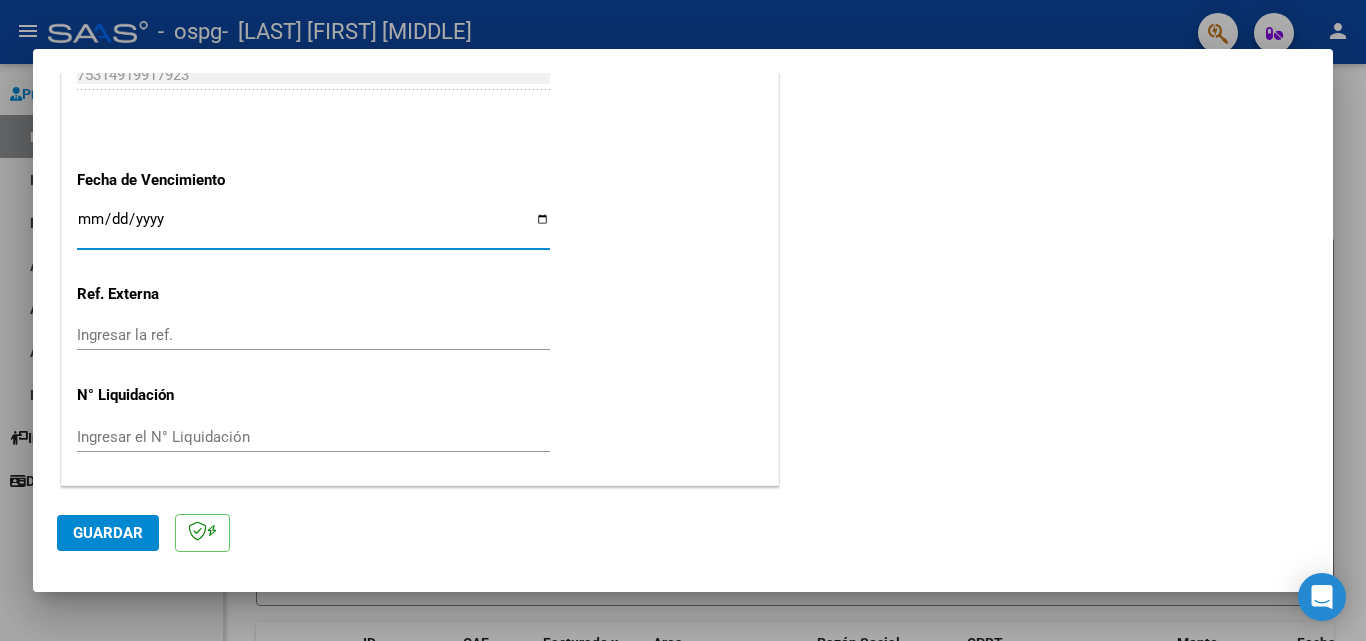 click on "Ingresar la fecha" at bounding box center (313, 227) 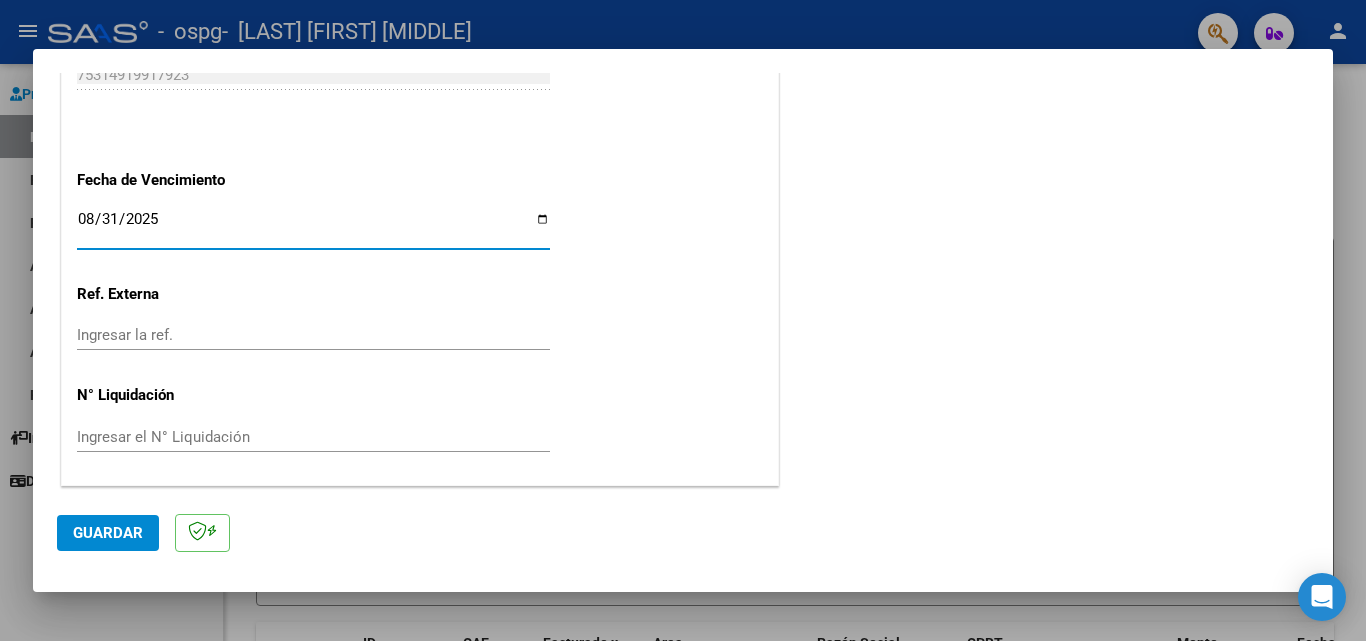 type on "2025-08-31" 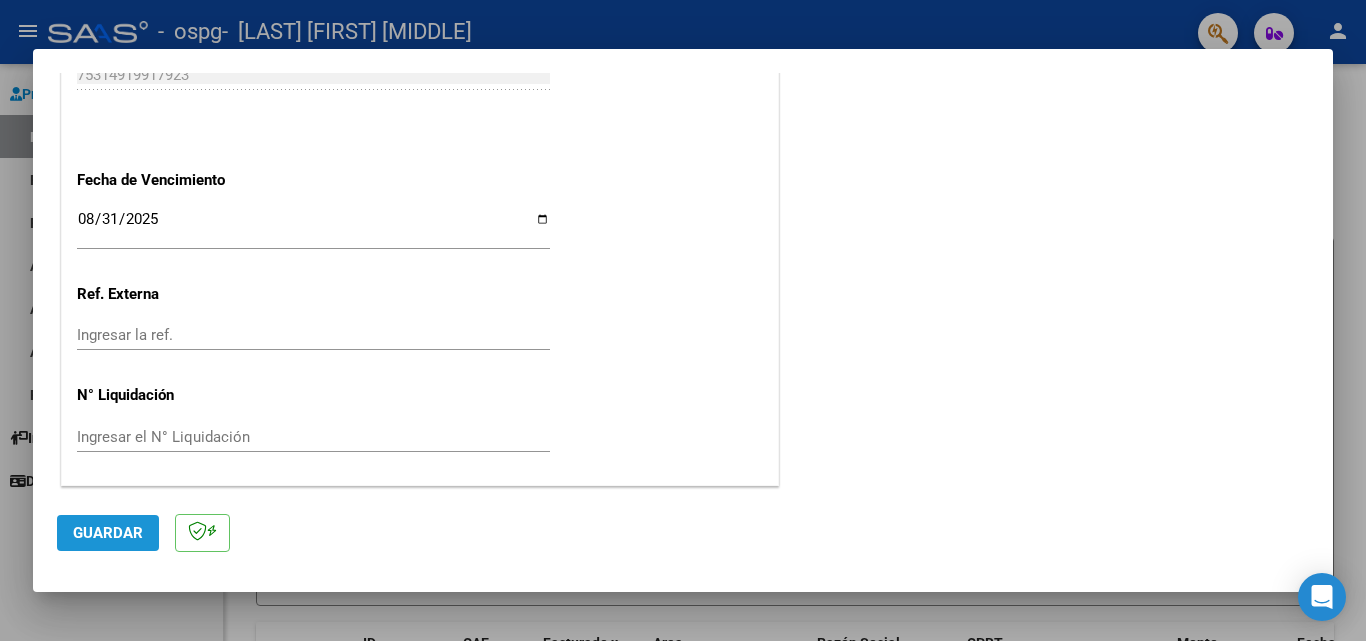 click on "Guardar" 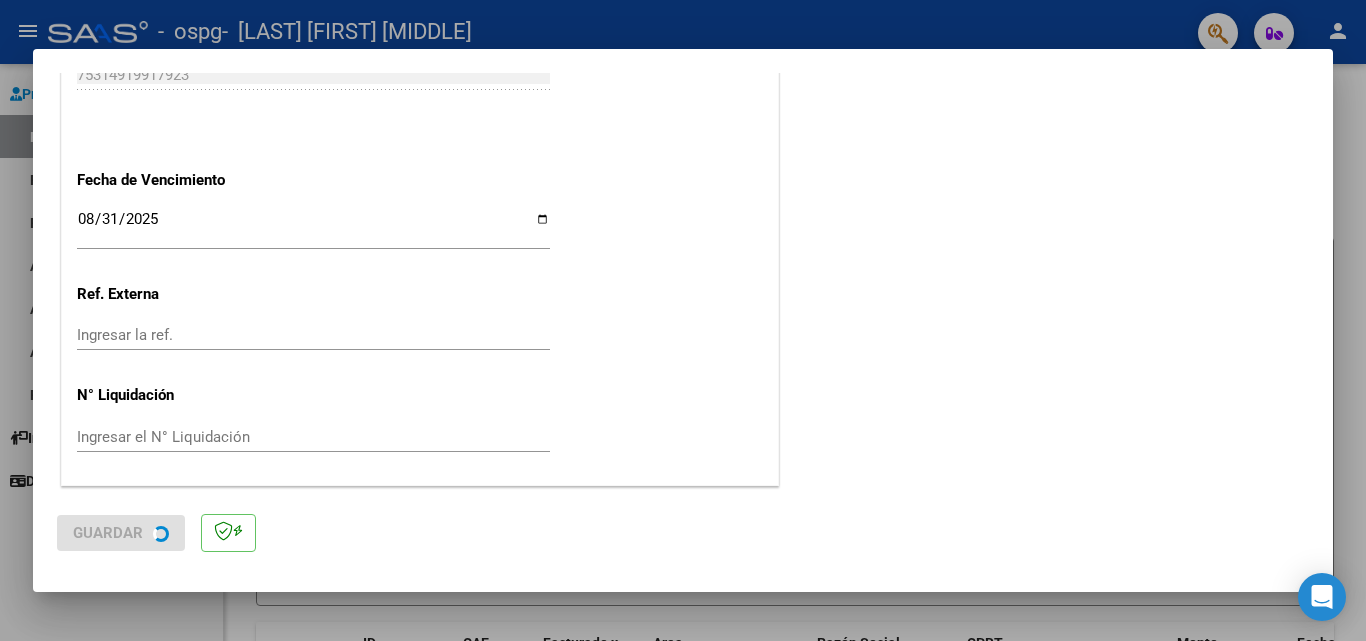 scroll, scrollTop: 0, scrollLeft: 0, axis: both 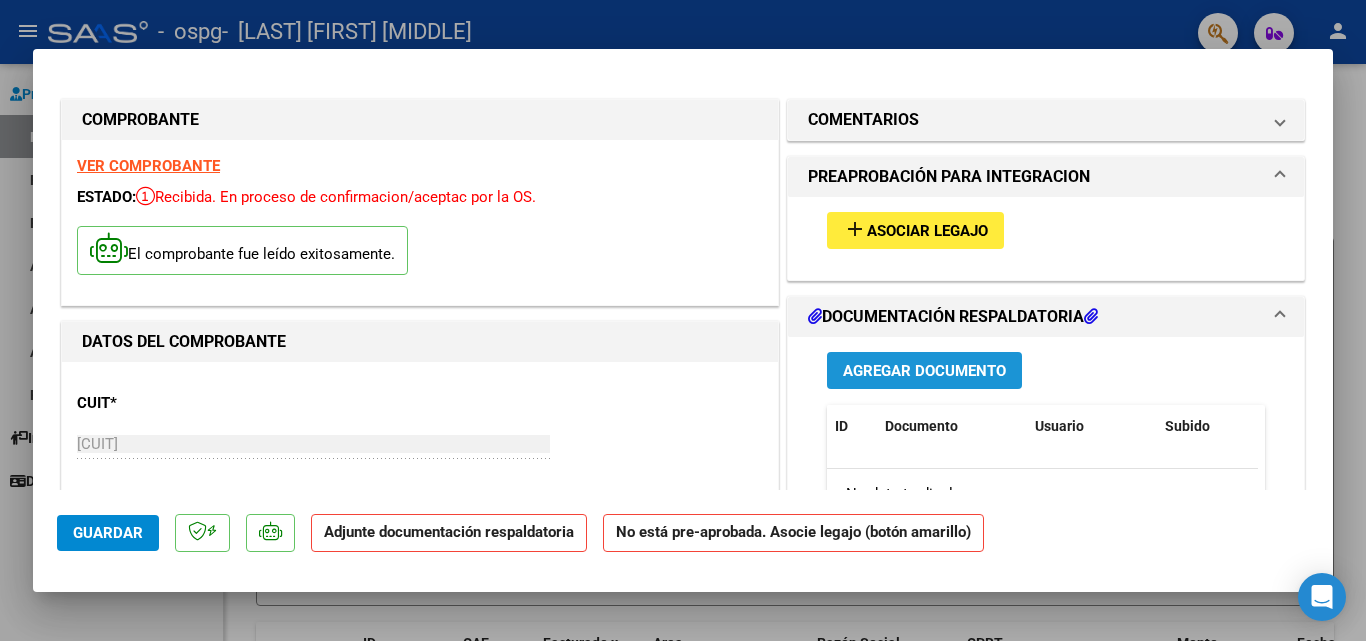 click on "Agregar Documento" at bounding box center (924, 371) 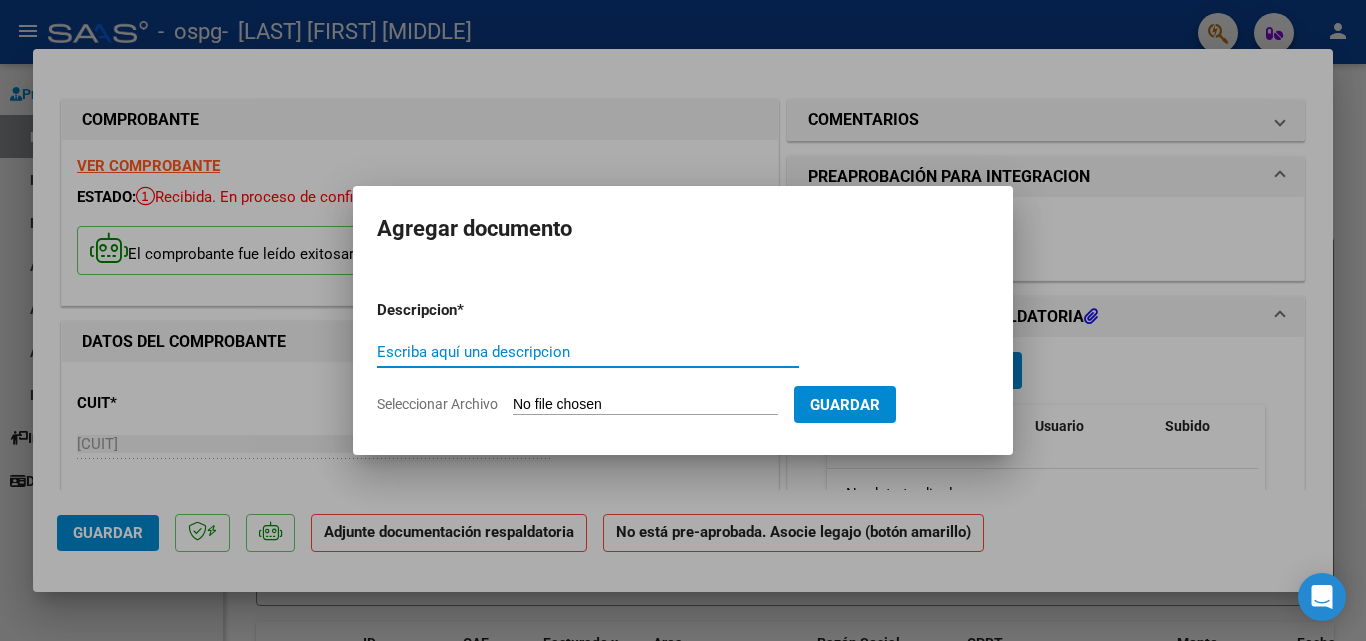 click on "Seleccionar Archivo" at bounding box center (645, 405) 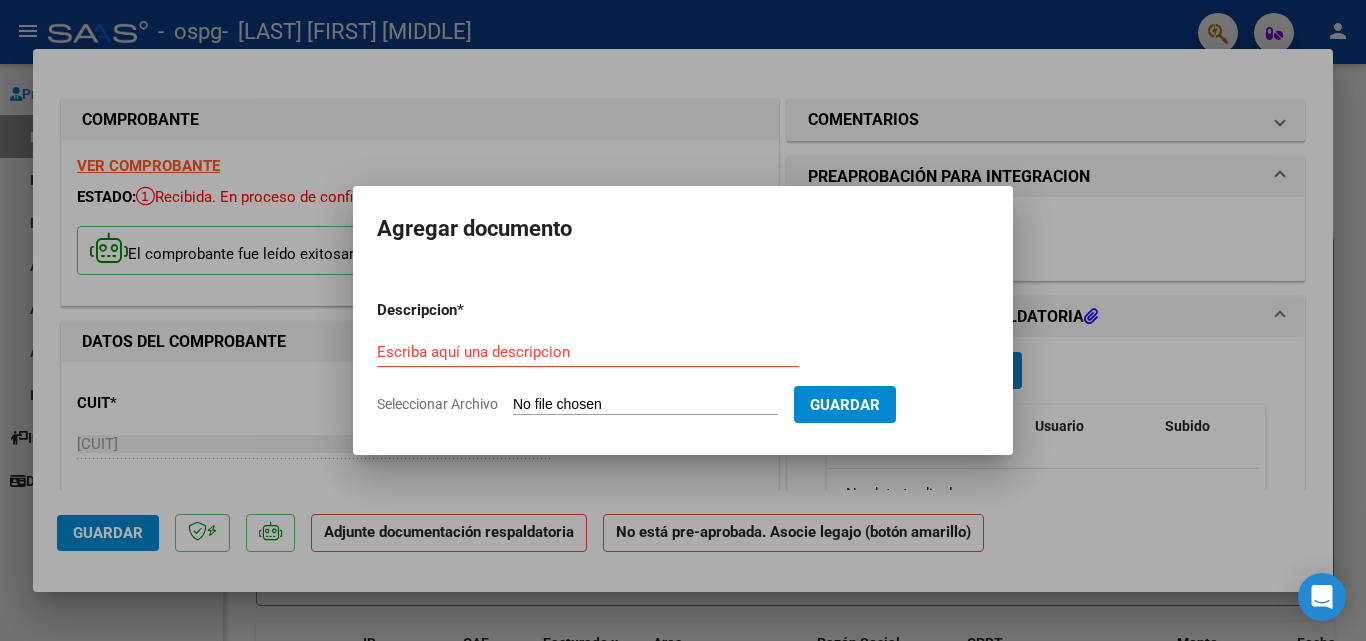 type on "C:\fakepath\planilla de asistencia [FIRST] [LAST] [MONTH] [YEAR] firmada.pdf" 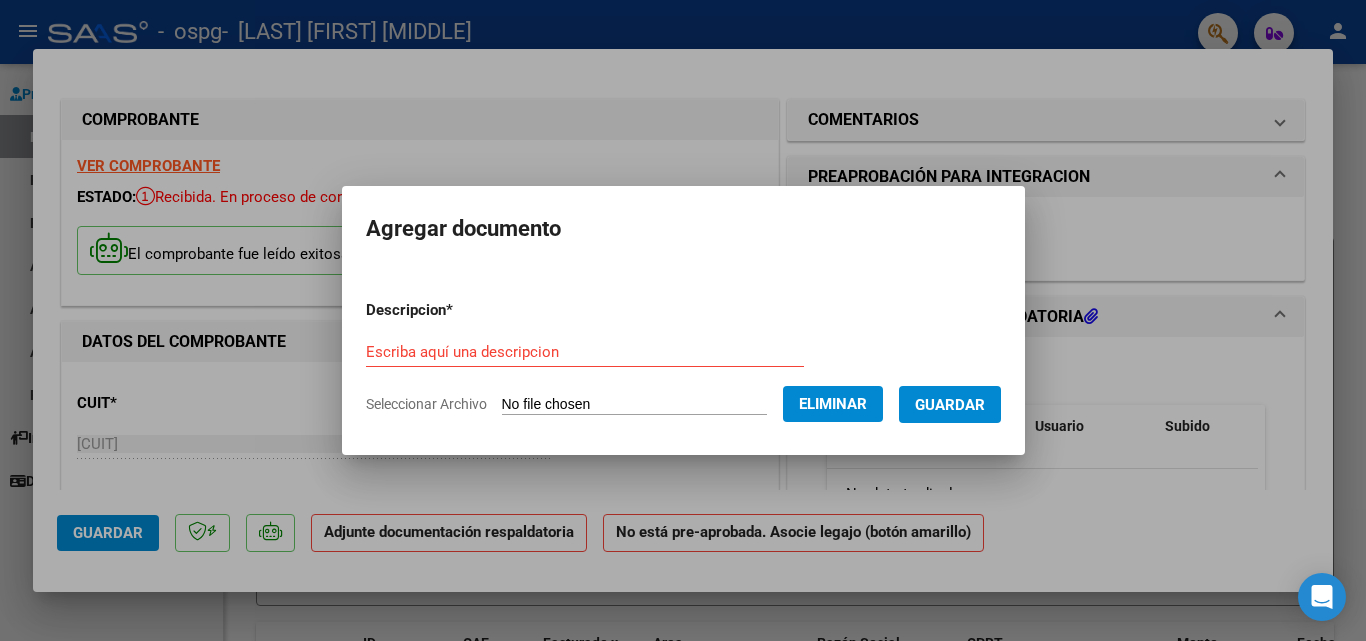 click on "Guardar" at bounding box center (950, 404) 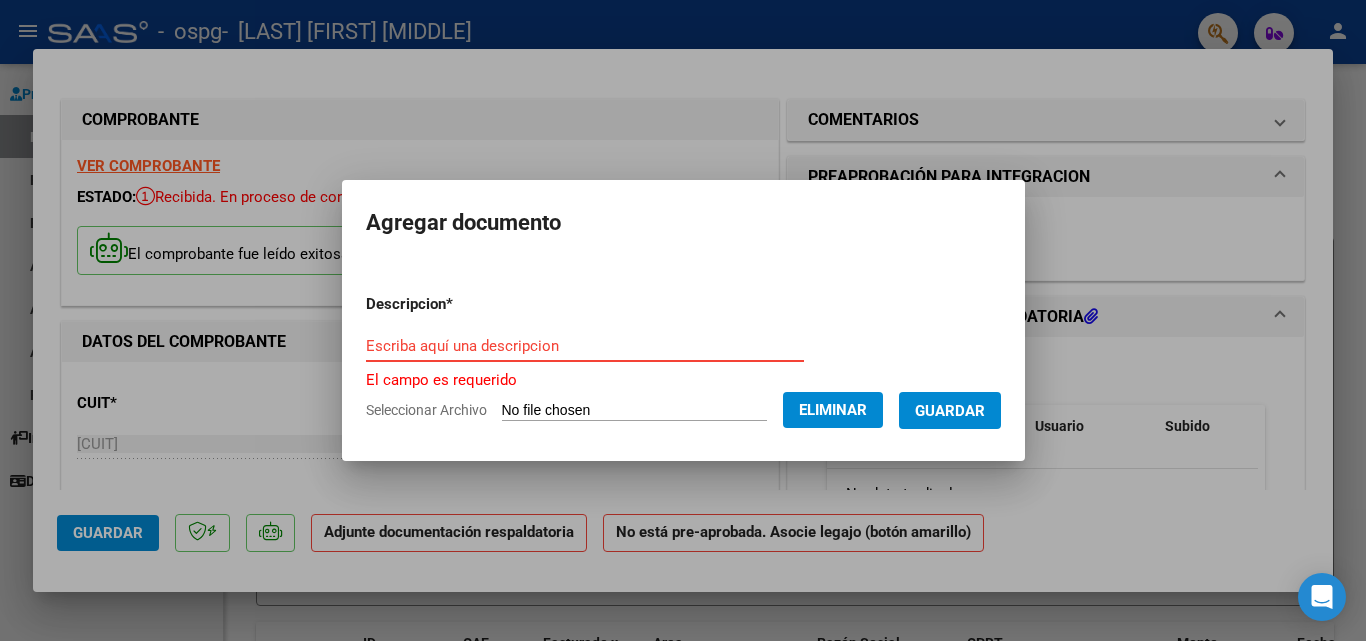 click on "Escriba aquí una descripcion" at bounding box center [585, 346] 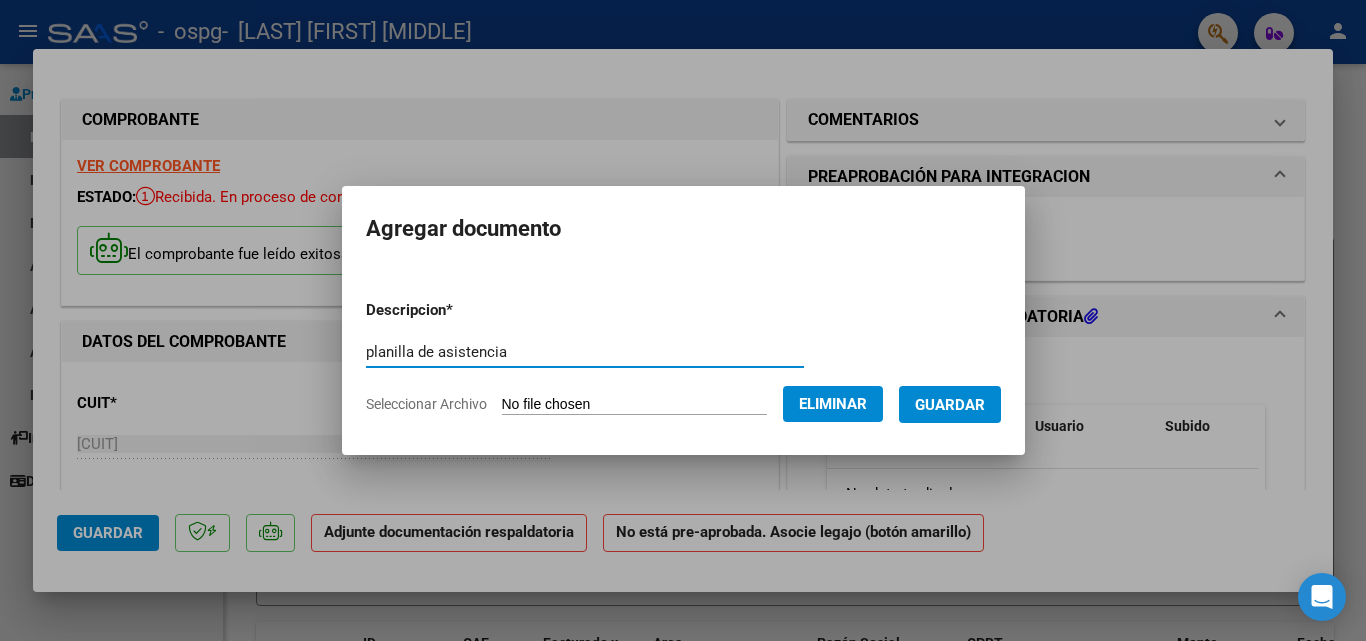 type on "planilla de asistencia" 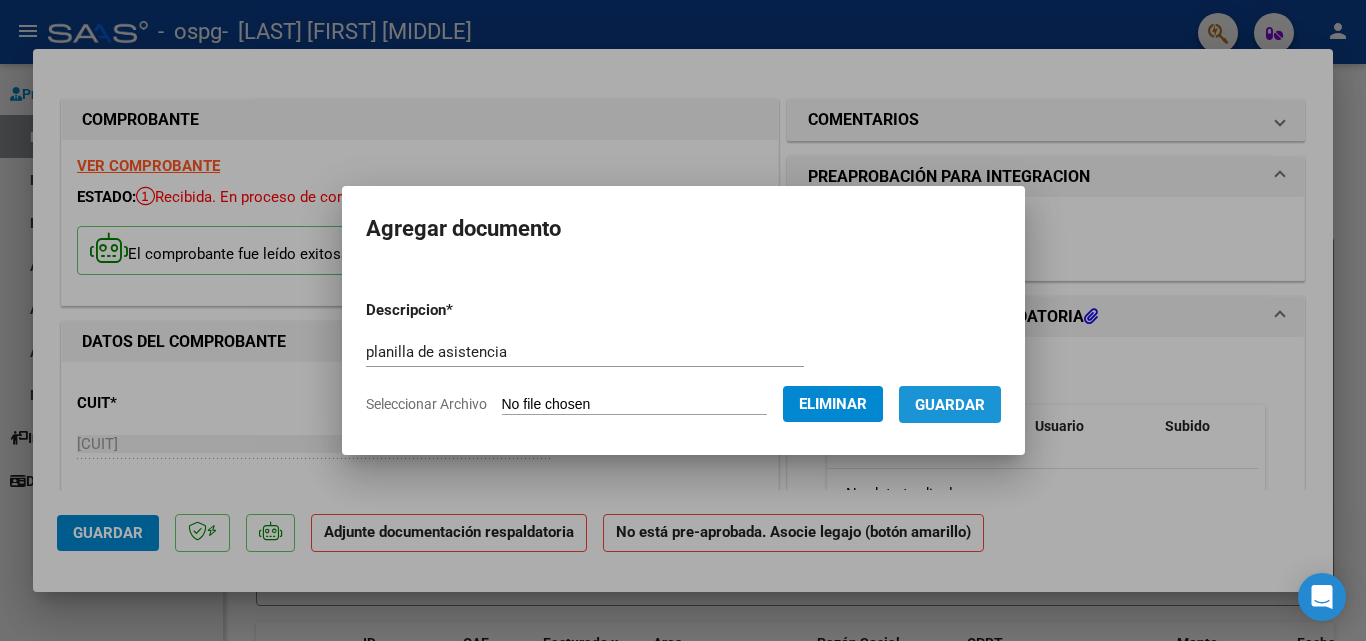 click on "Guardar" at bounding box center (950, 405) 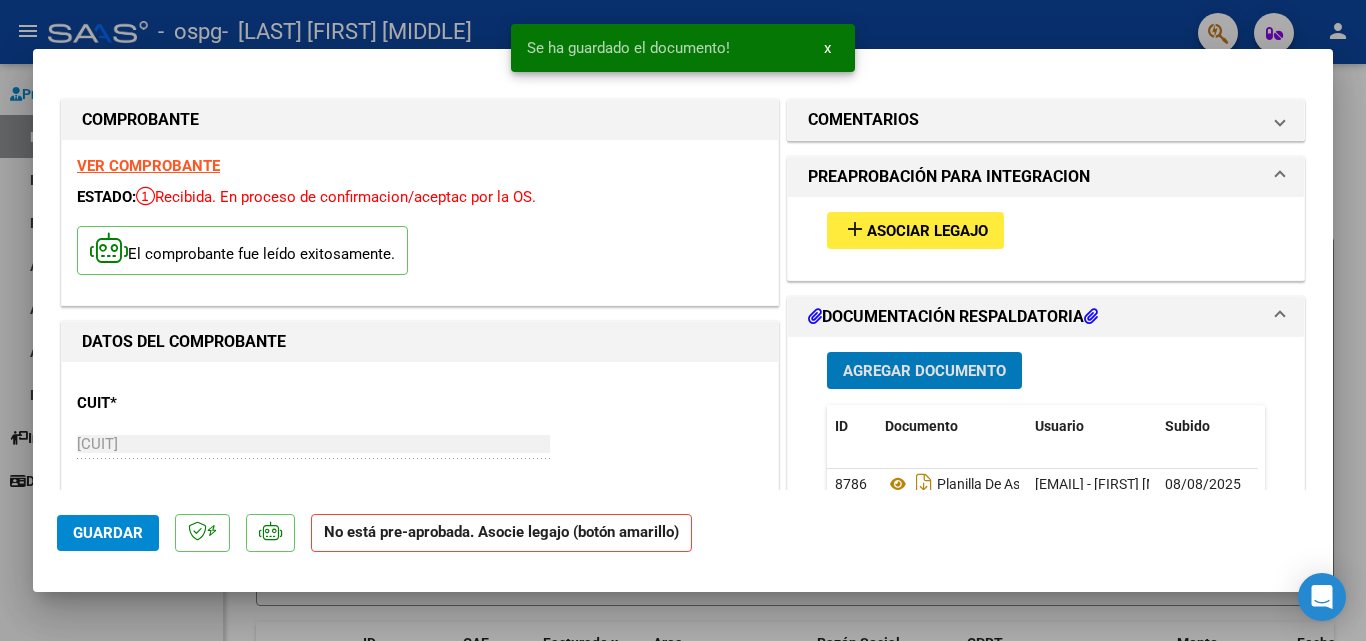 click on "Agregar Documento" at bounding box center (924, 371) 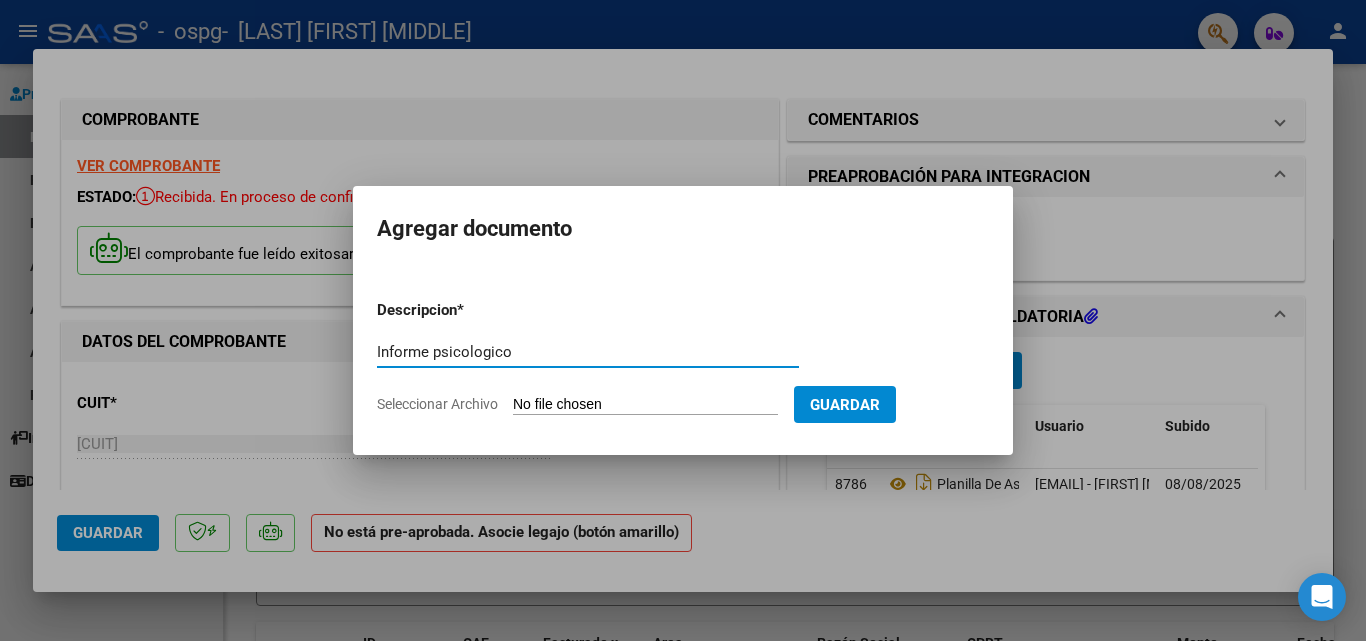 type on "Informe psicologico" 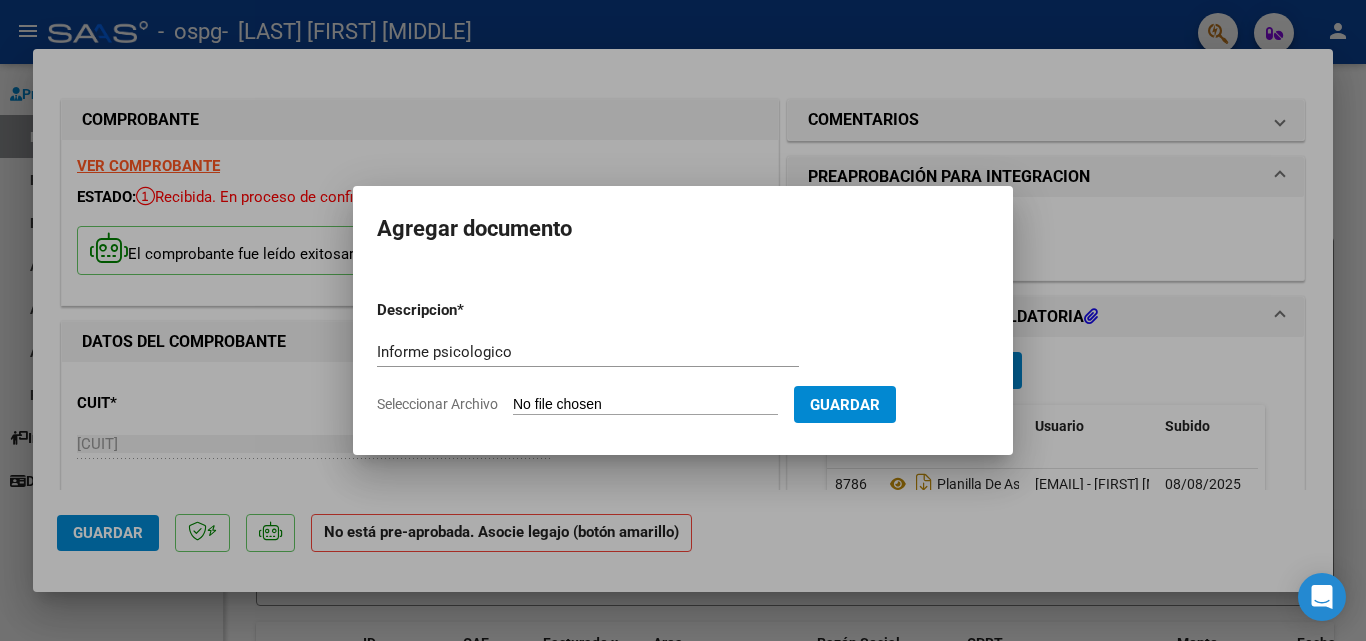 type on "C:\fakepath\INFORME PSICOLOGICO [FIRST] [LAST] [MONTH] [YEAR].docx" 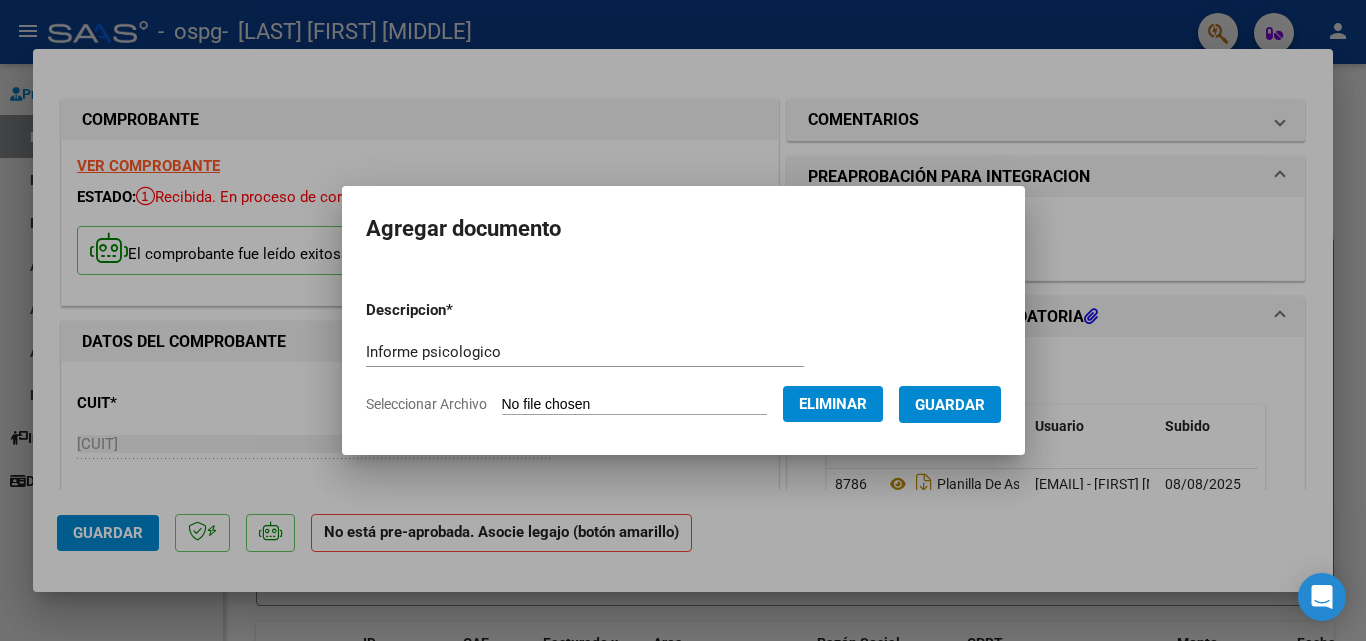 click on "Guardar" at bounding box center (950, 405) 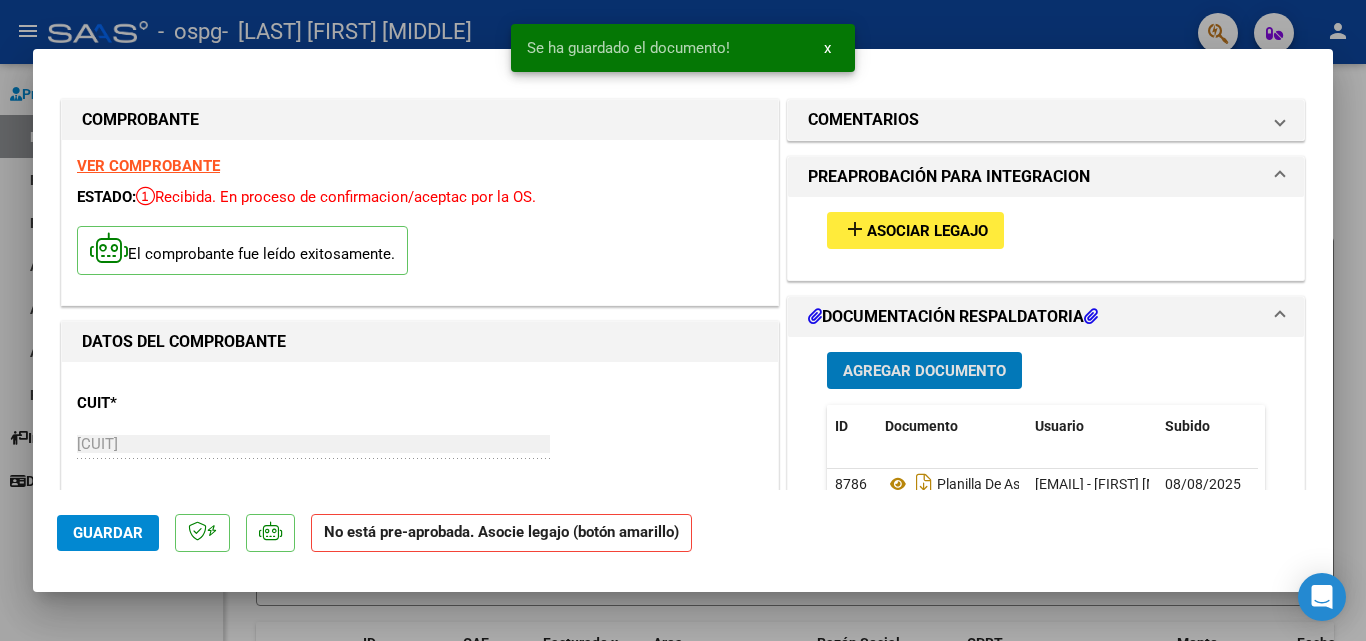 click on "Agregar Documento" at bounding box center [924, 371] 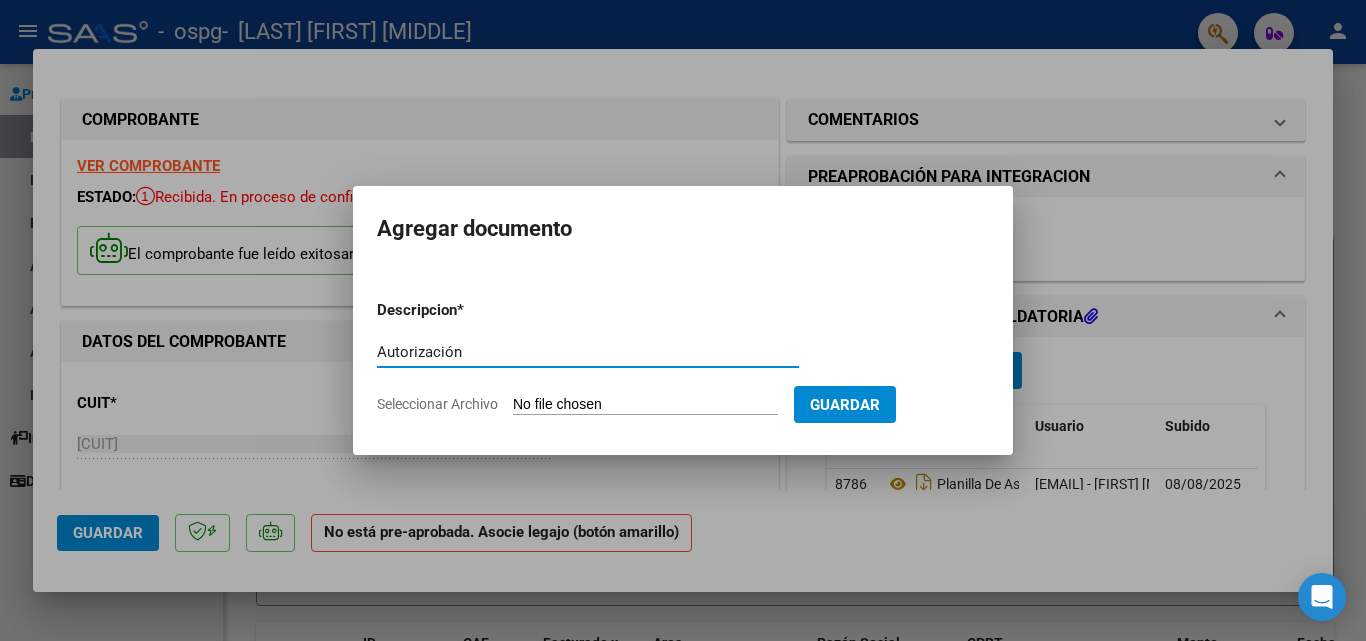 type on "Autorización" 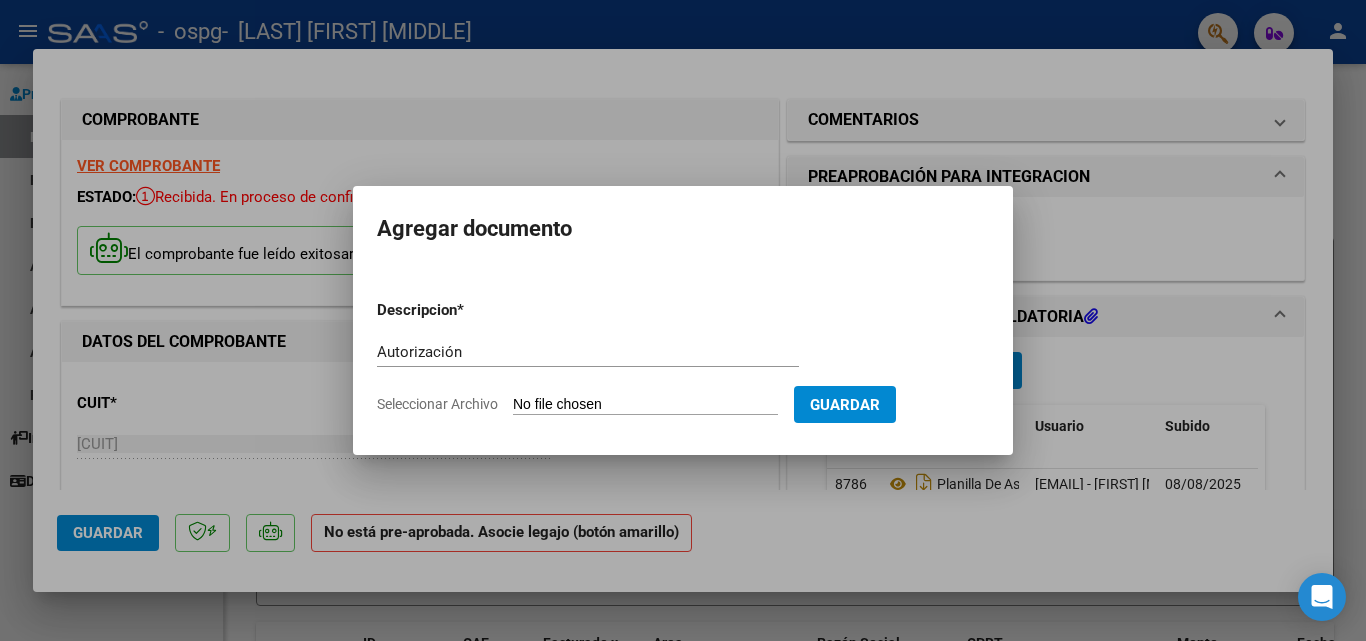 click on "Seleccionar Archivo" at bounding box center [645, 405] 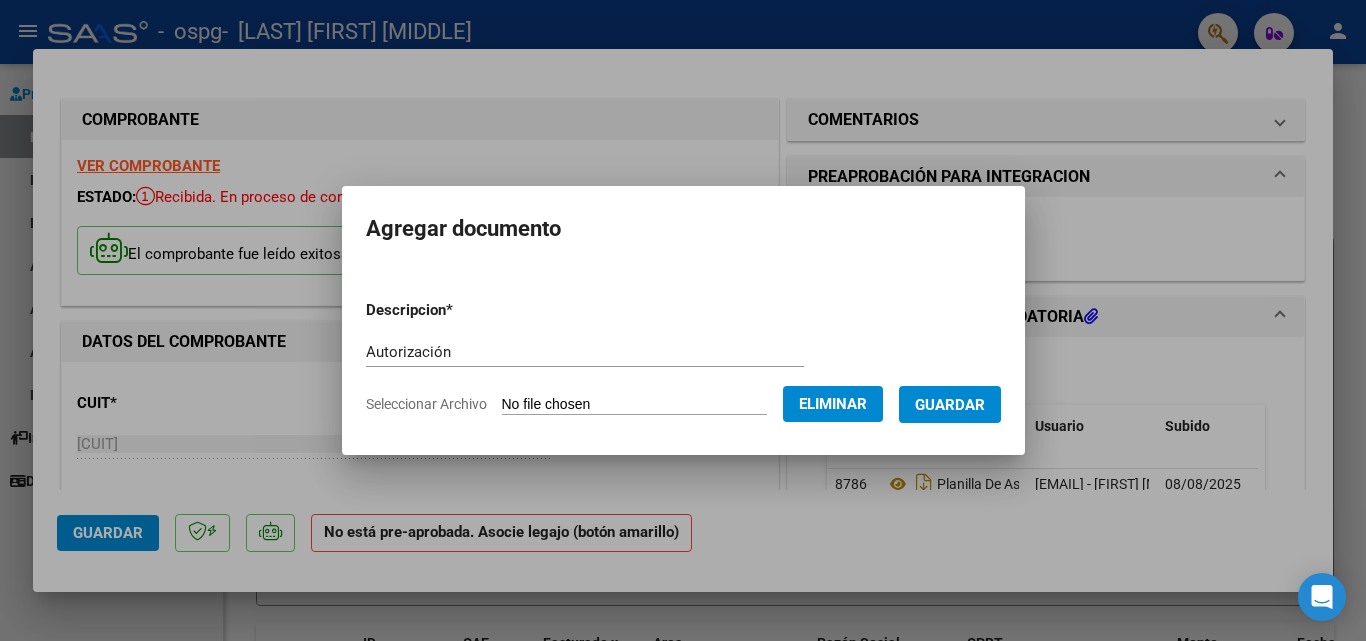 click on "Guardar" at bounding box center [950, 405] 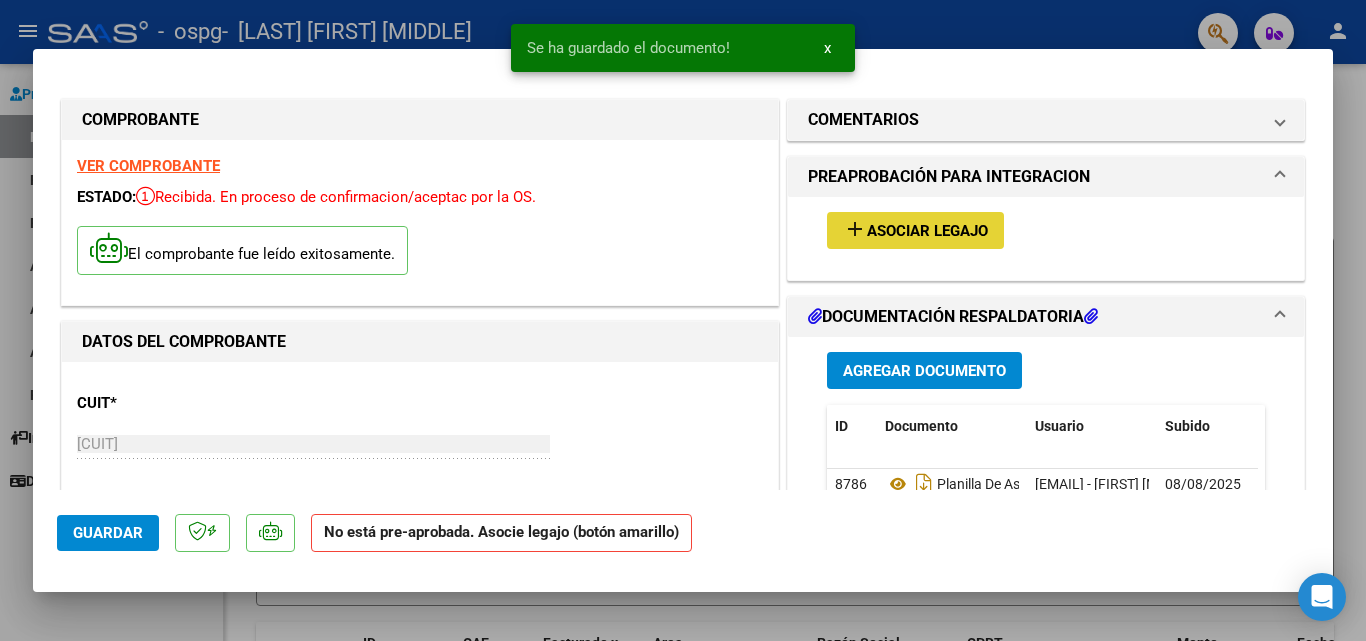 click on "Asociar Legajo" at bounding box center (927, 231) 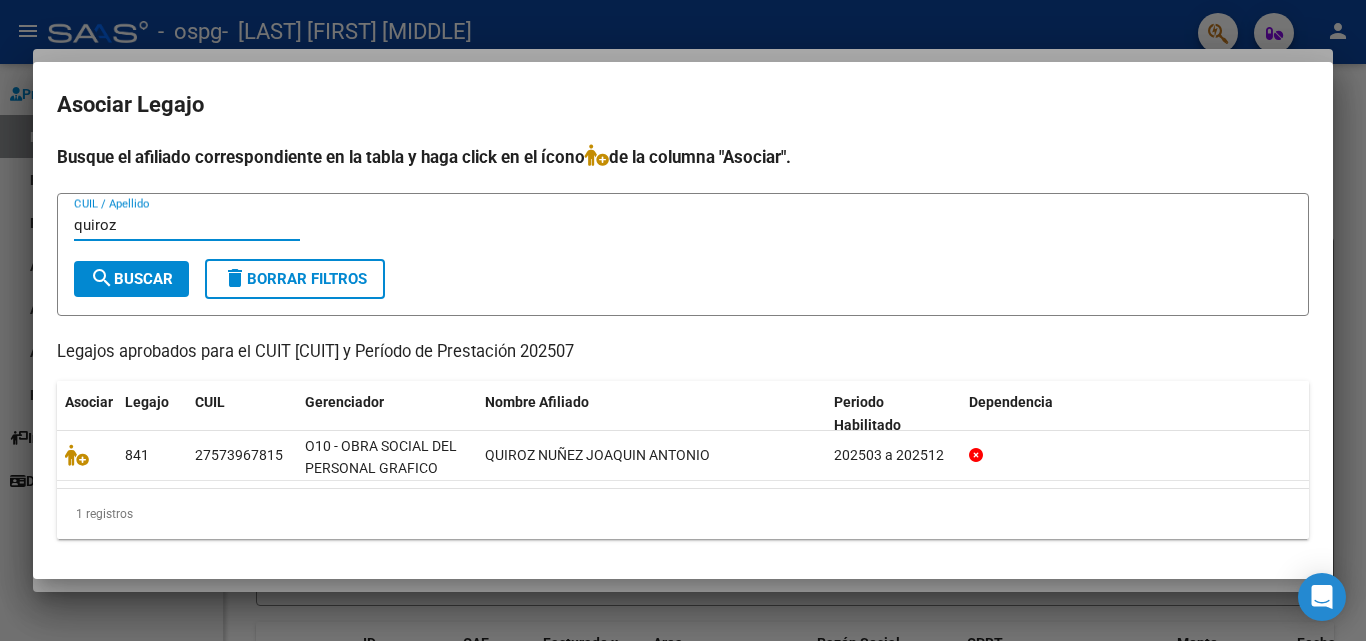 type on "quiroz" 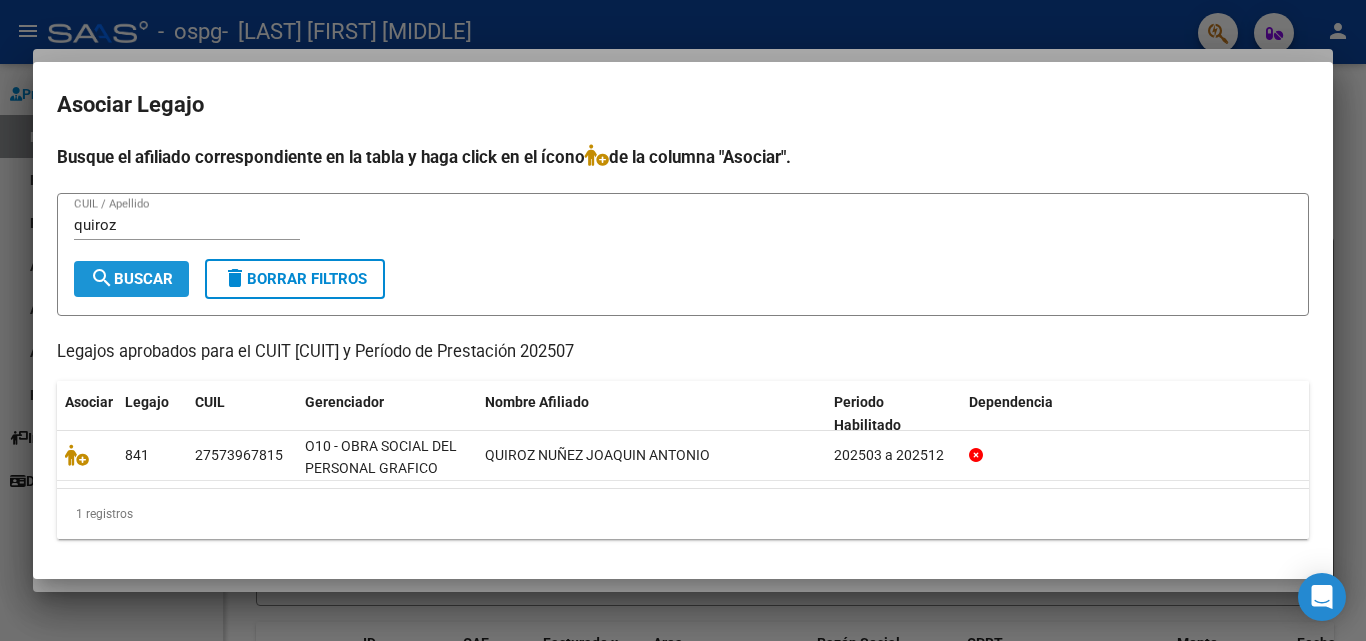 click on "search  Buscar" at bounding box center (131, 279) 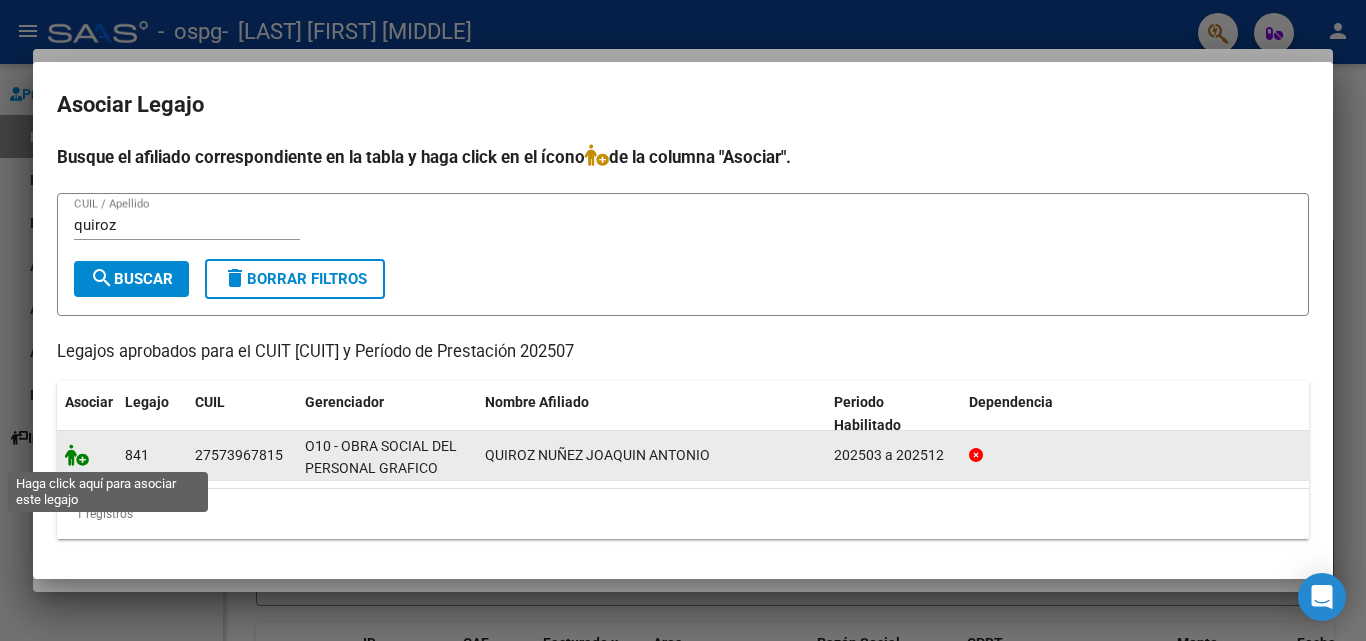 click 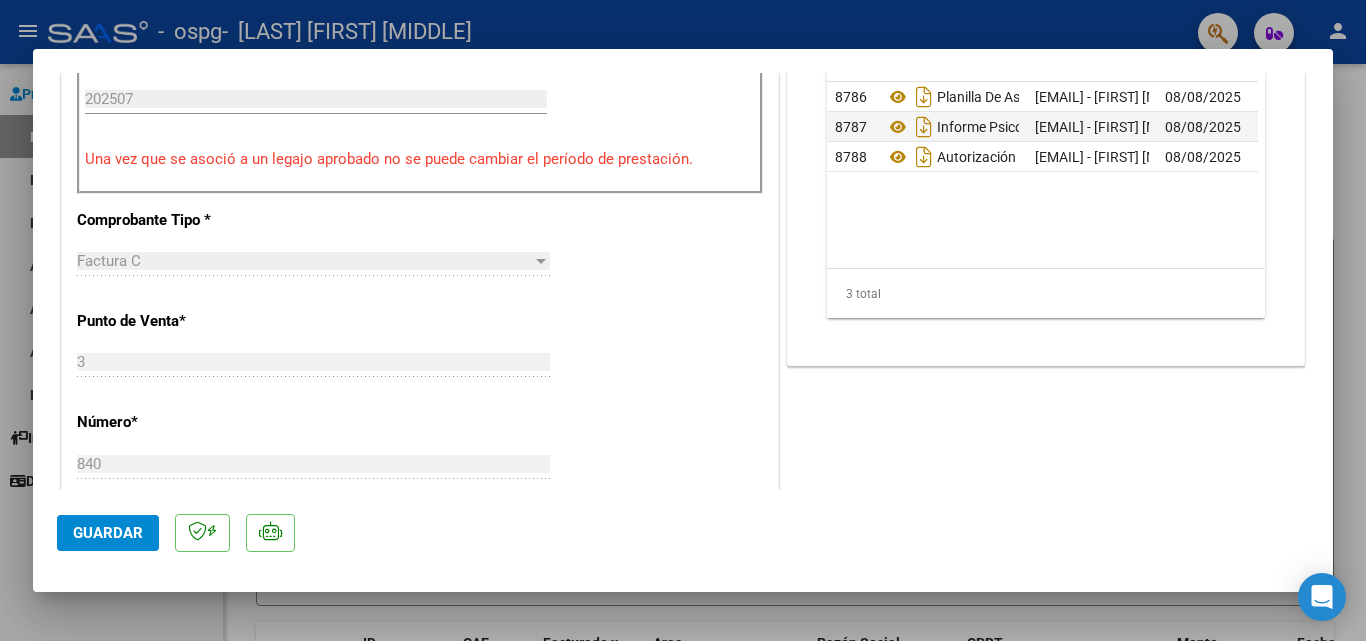 scroll, scrollTop: 672, scrollLeft: 0, axis: vertical 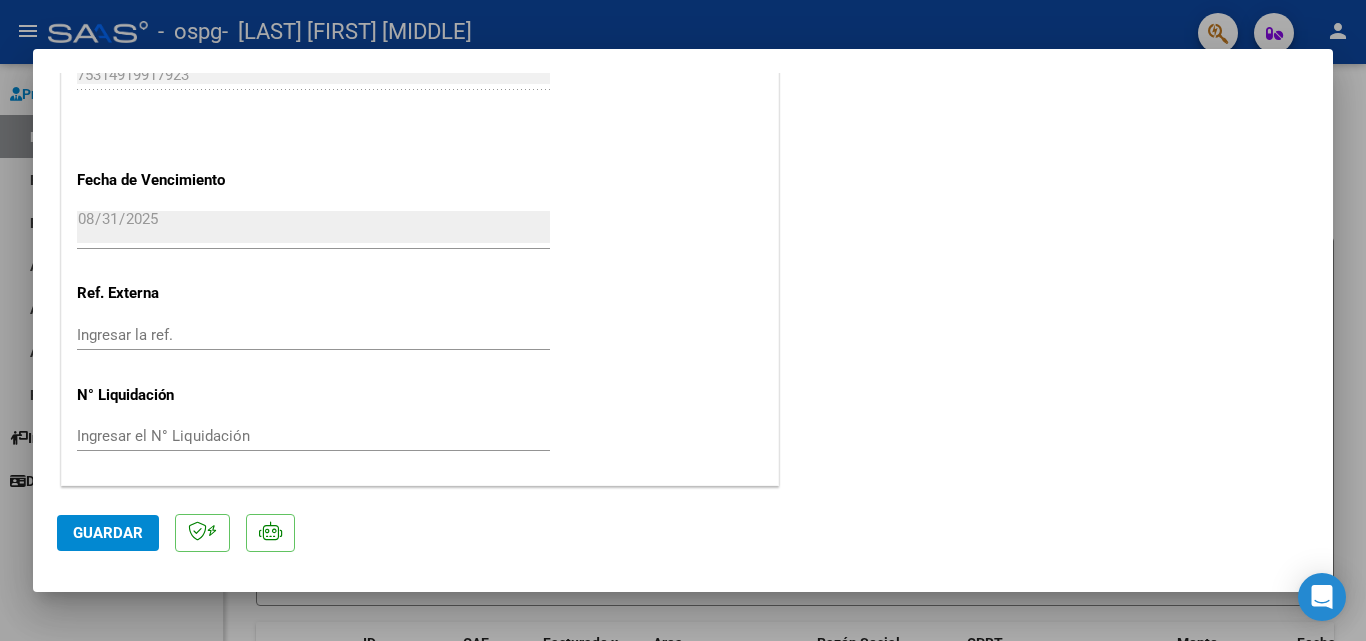click on "Guardar" 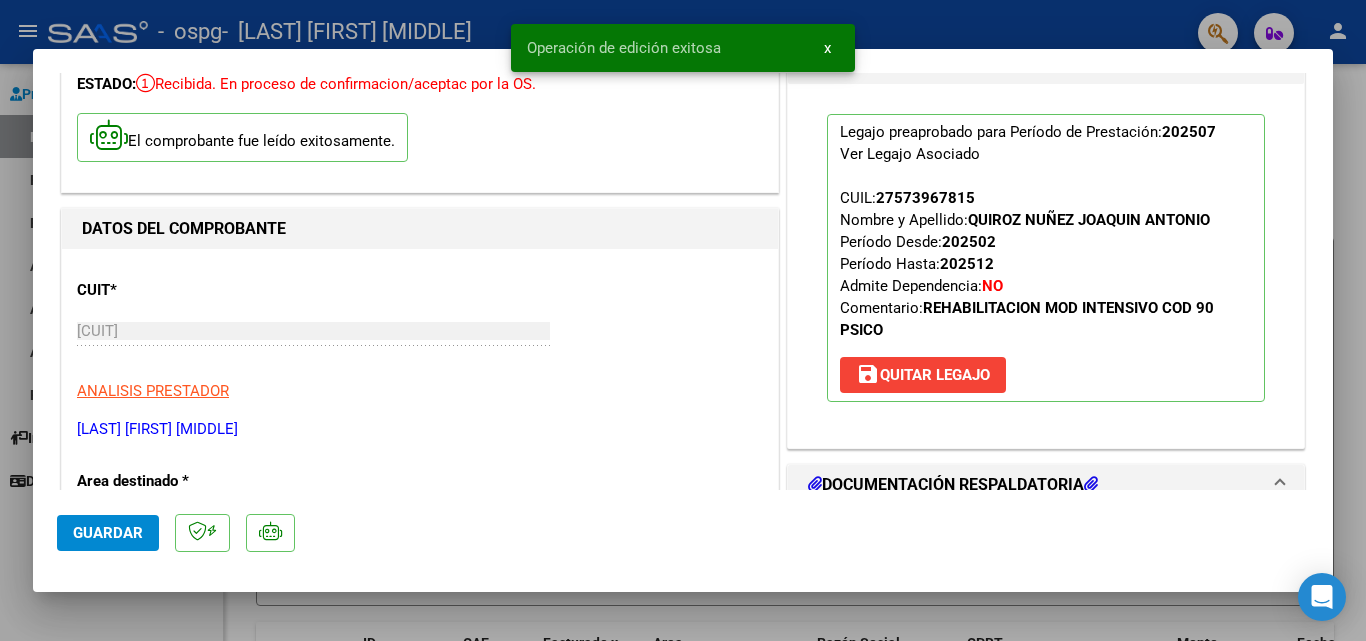 scroll, scrollTop: 0, scrollLeft: 0, axis: both 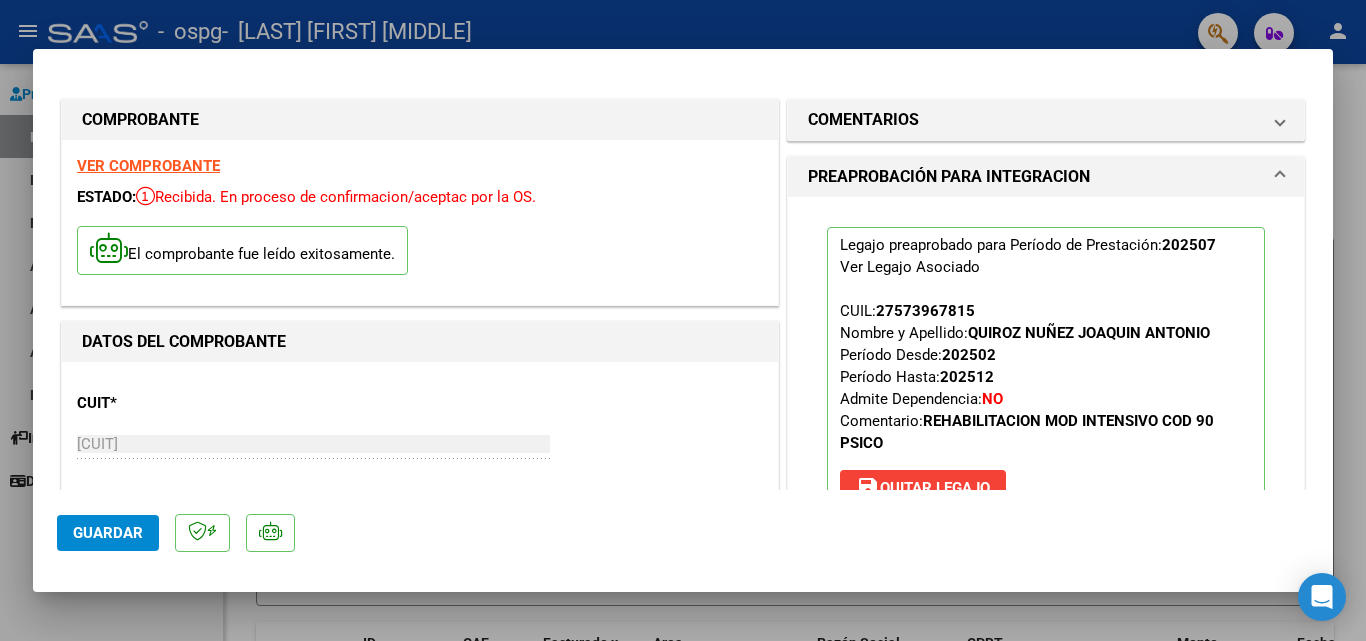 click at bounding box center (683, 320) 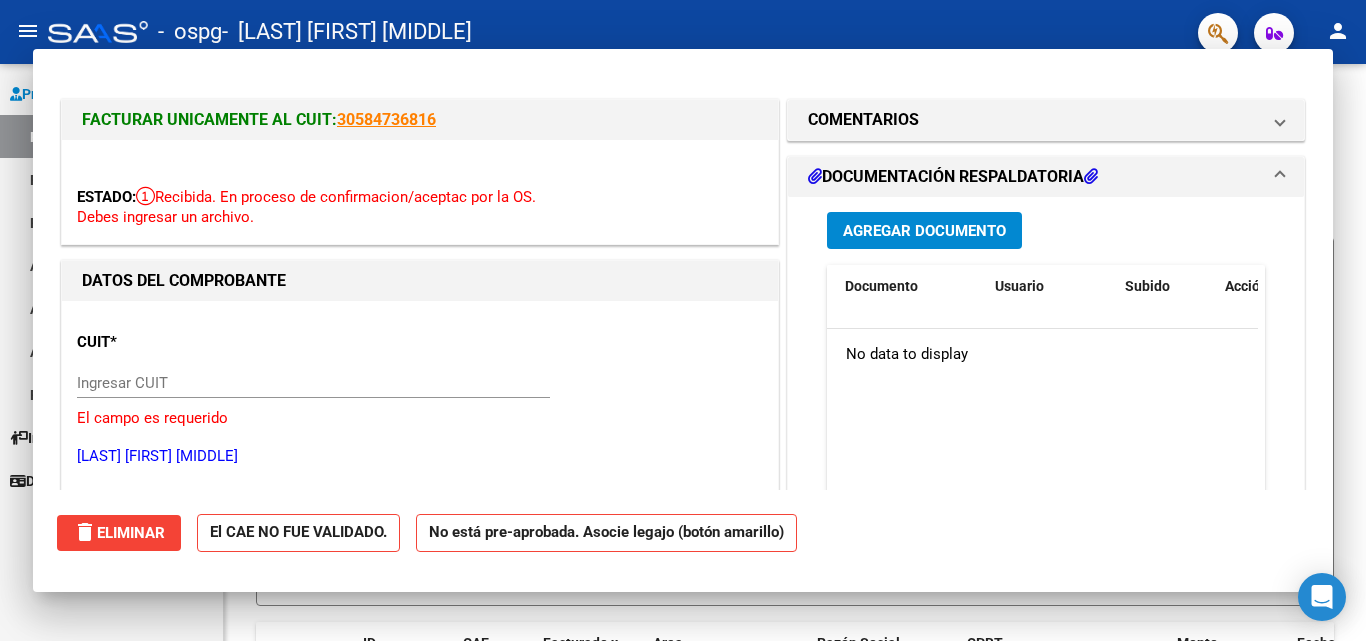 scroll, scrollTop: 0, scrollLeft: 0, axis: both 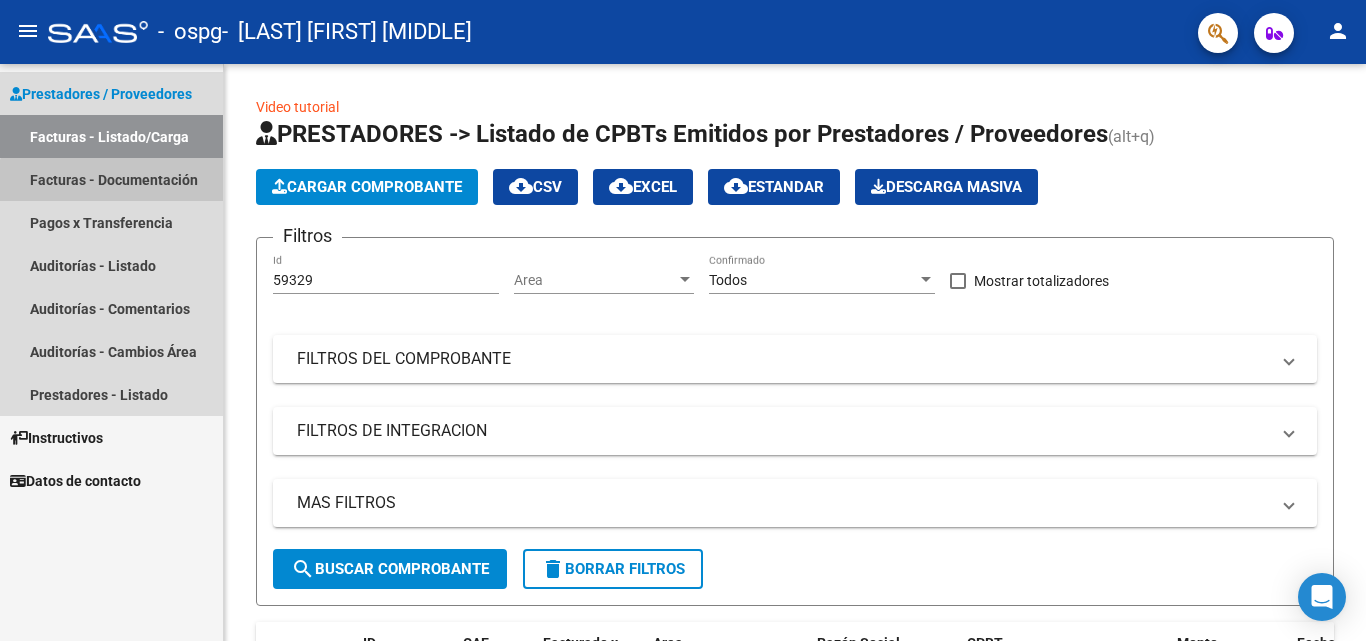 click on "Facturas - Documentación" at bounding box center (111, 179) 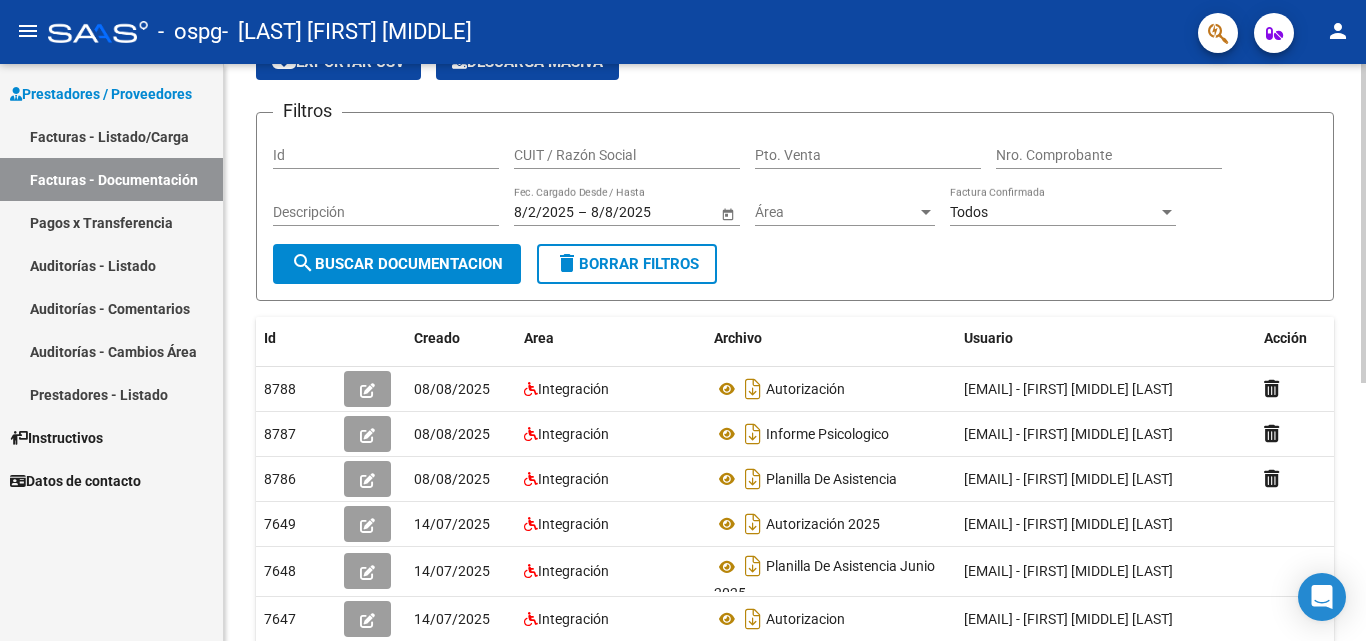 scroll, scrollTop: 99, scrollLeft: 0, axis: vertical 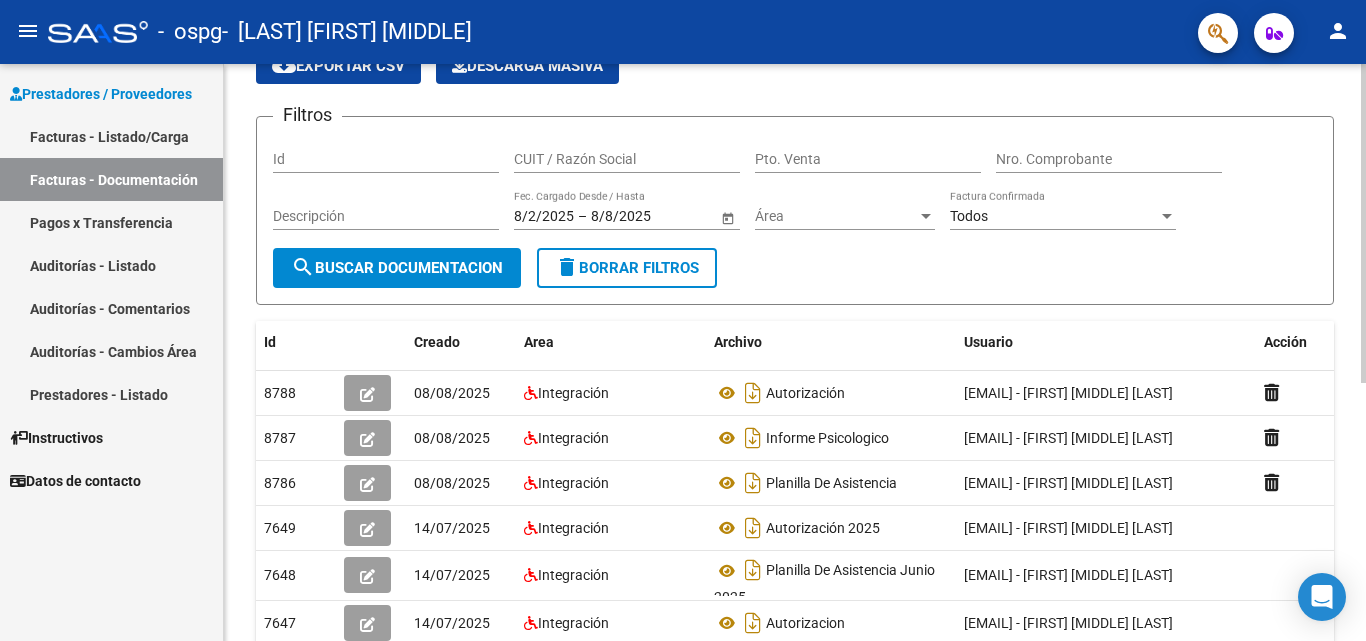 click 